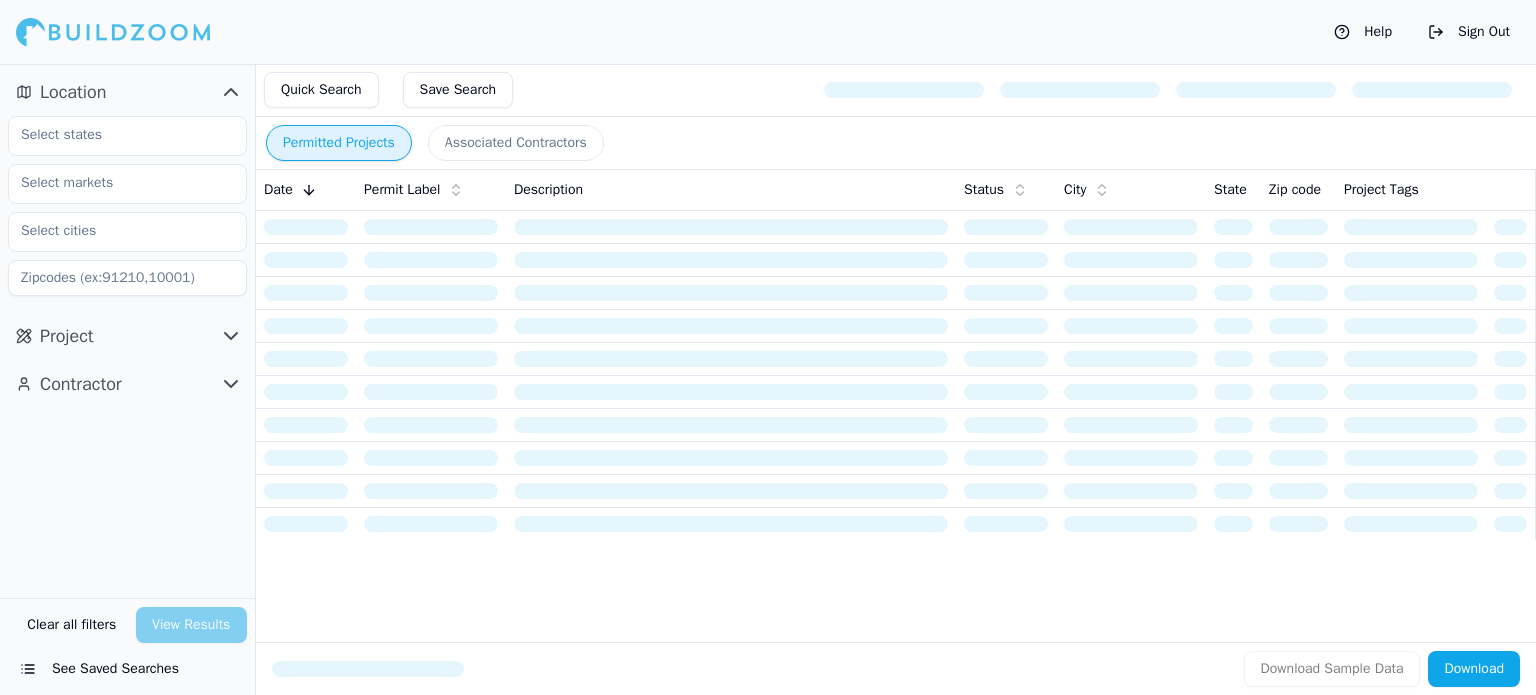 scroll, scrollTop: 0, scrollLeft: 0, axis: both 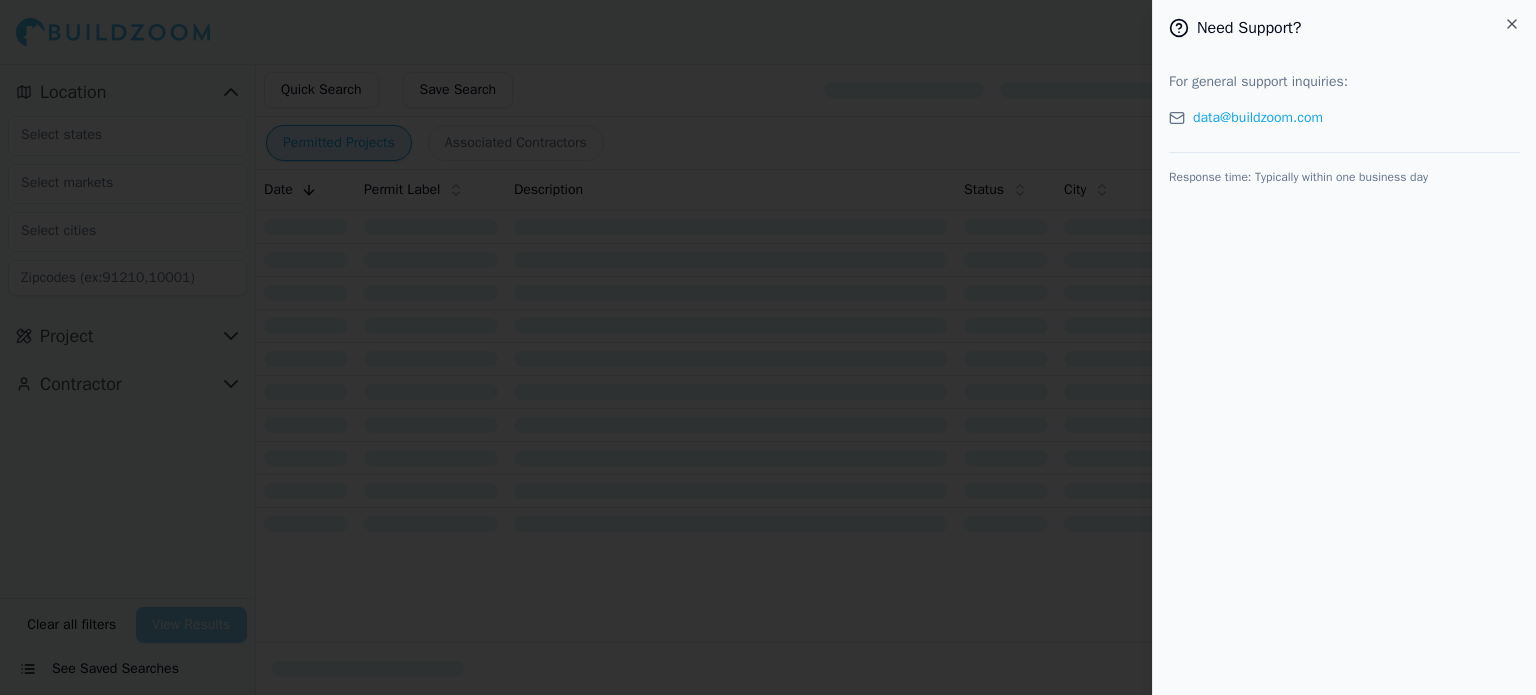 click on "data@buildzoom.com" at bounding box center [1258, 118] 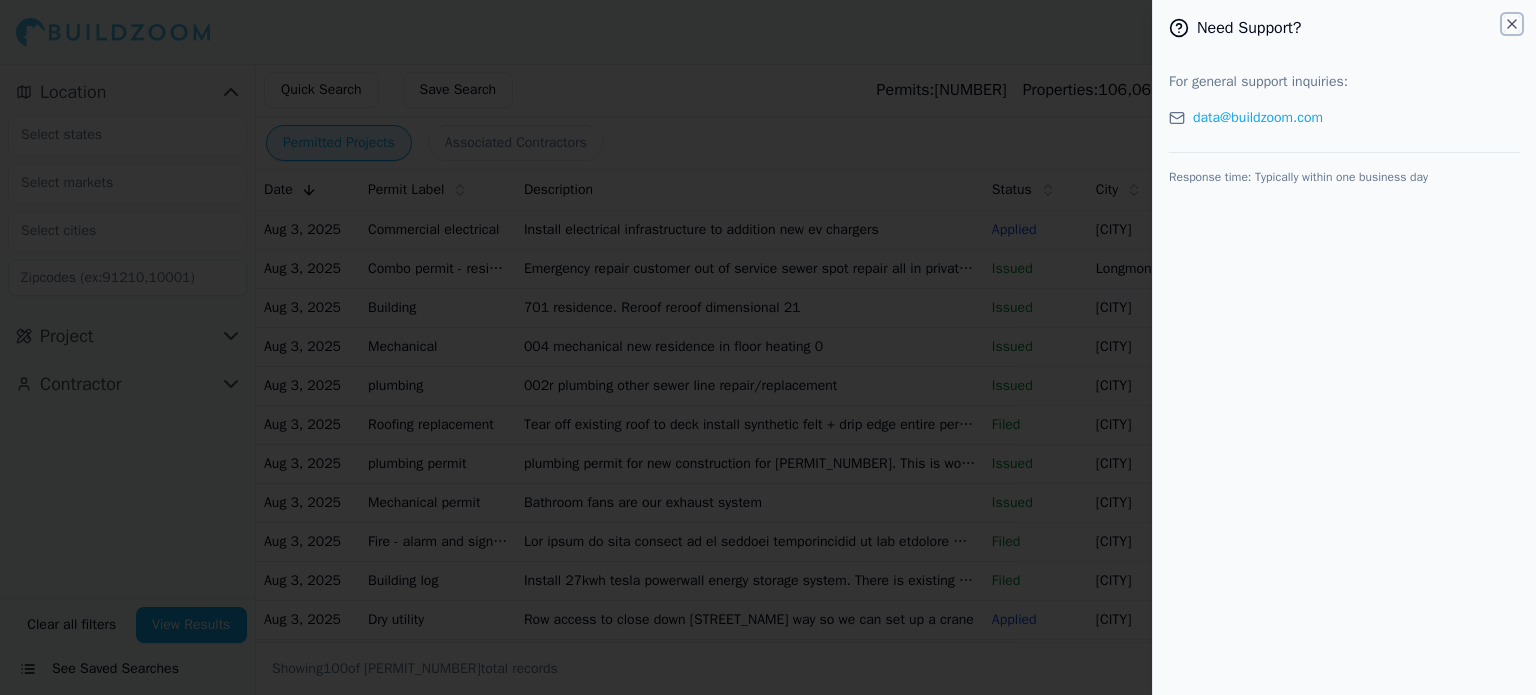 click 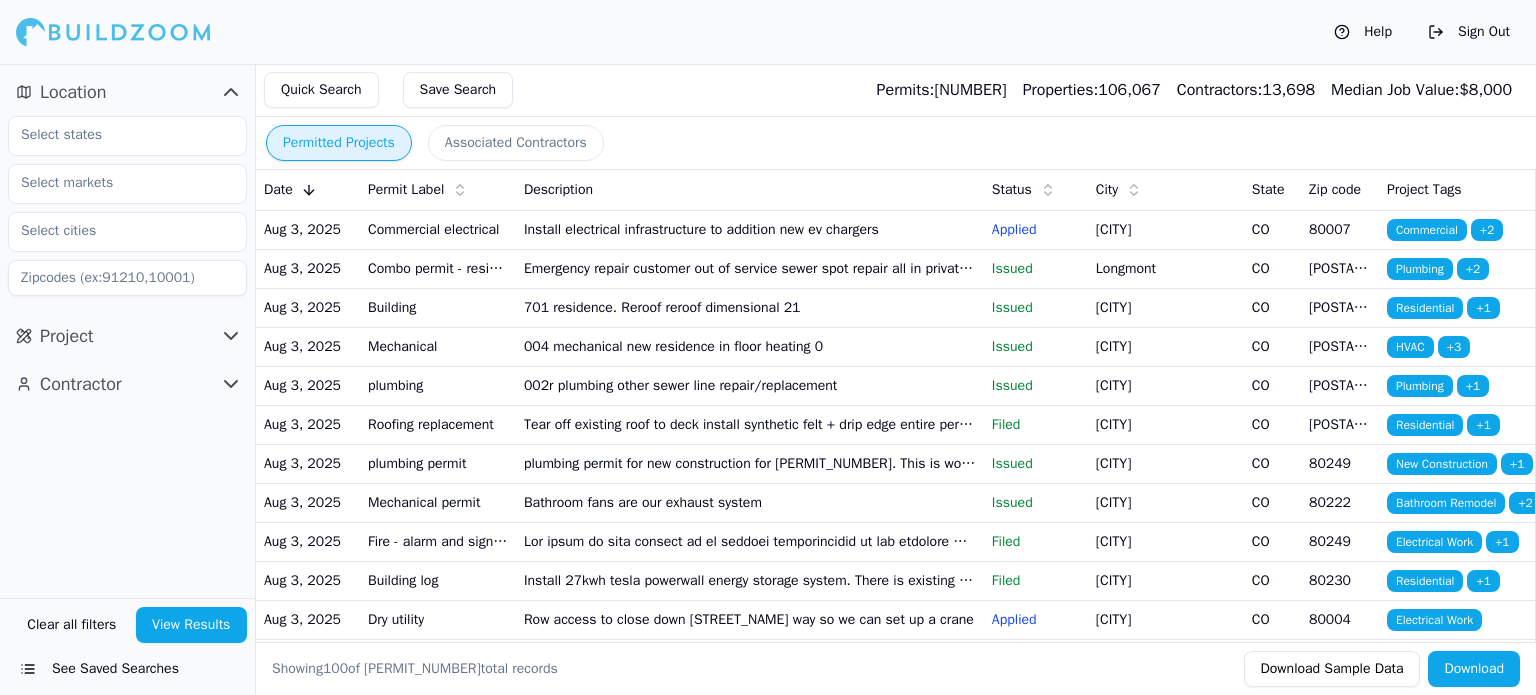 click on "Commercial electrical" at bounding box center (438, 229) 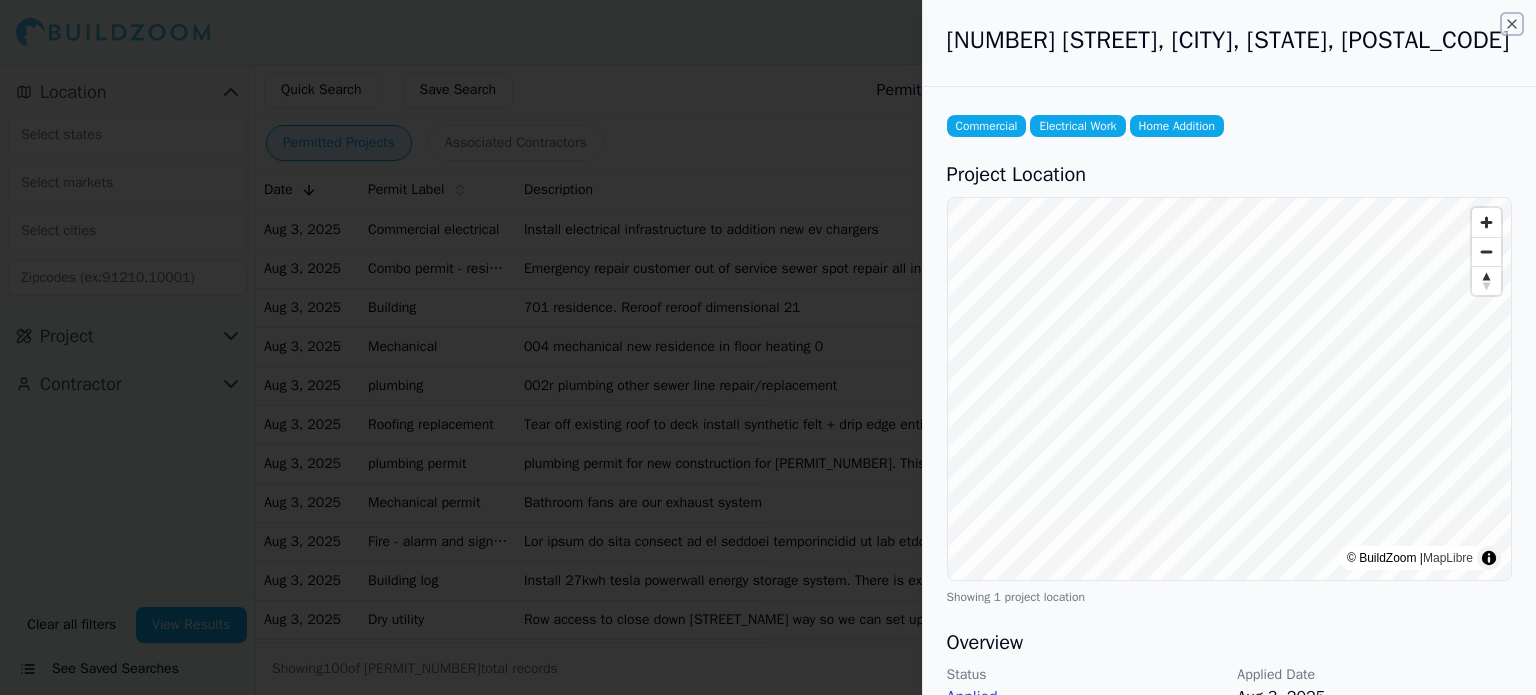 click 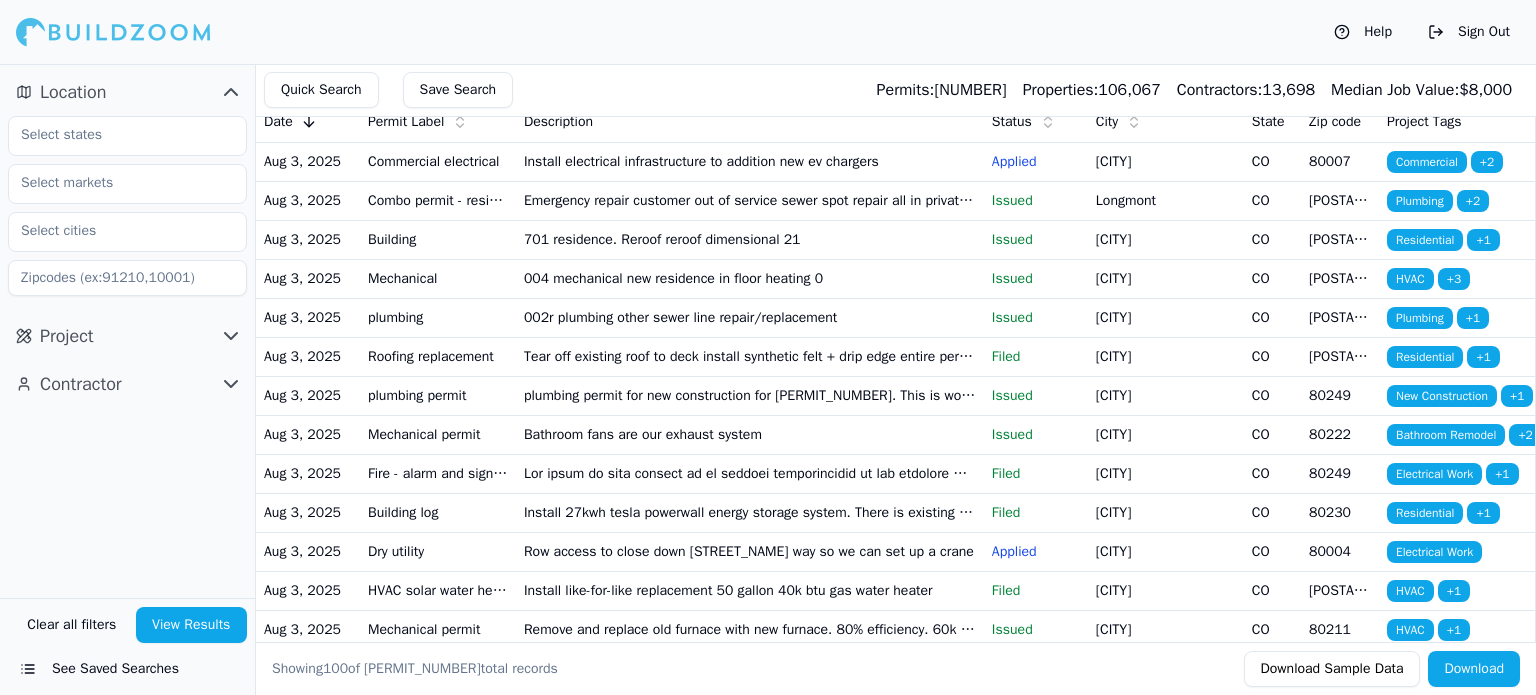 scroll, scrollTop: 0, scrollLeft: 0, axis: both 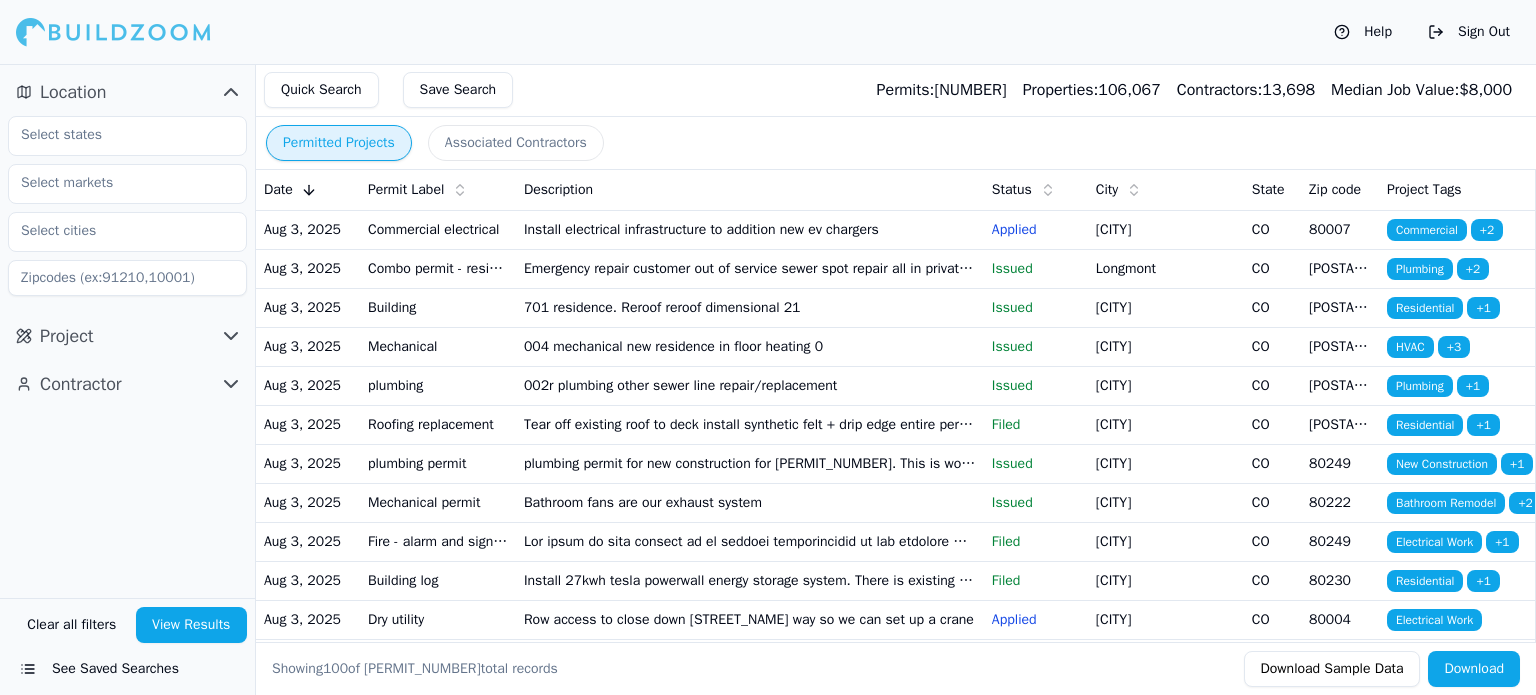 click on "Install electrical infrastructure to addition new ev chargers" at bounding box center [750, 229] 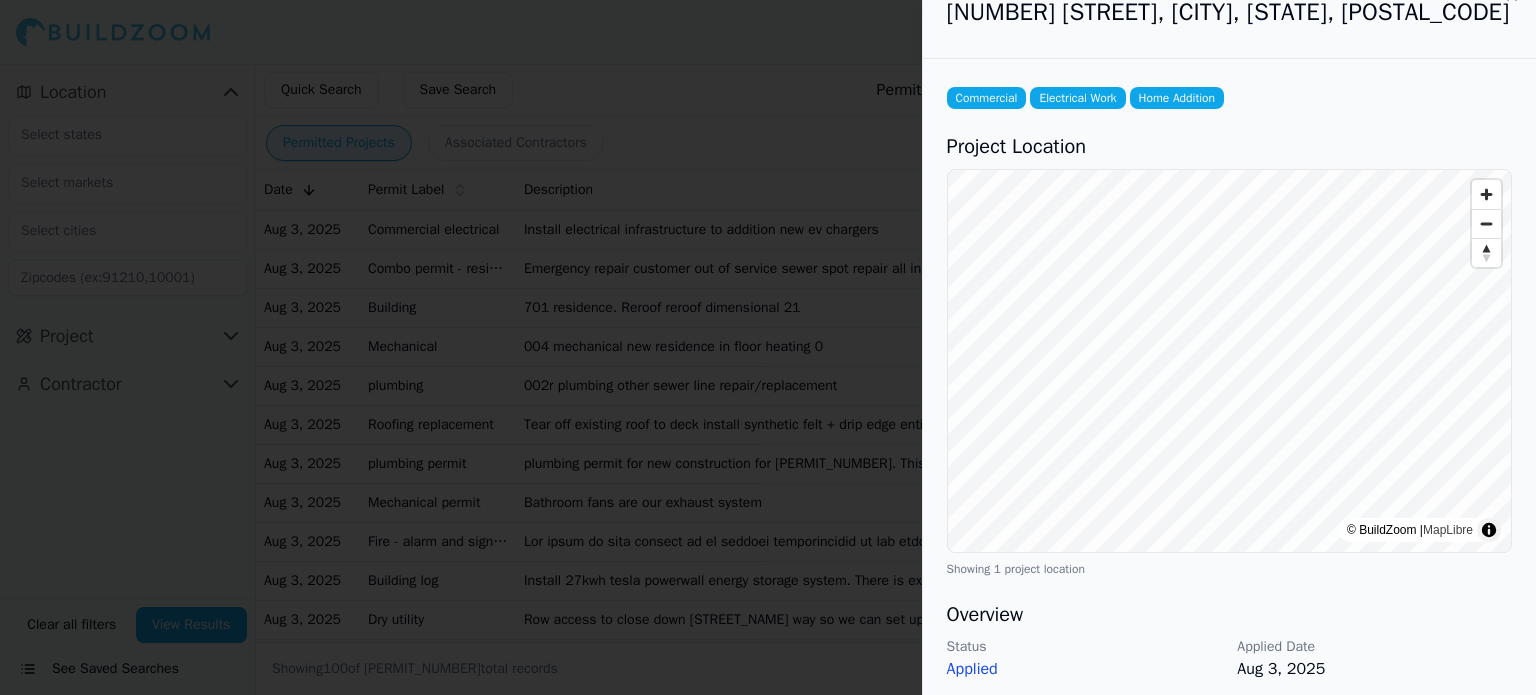 scroll, scrollTop: 0, scrollLeft: 0, axis: both 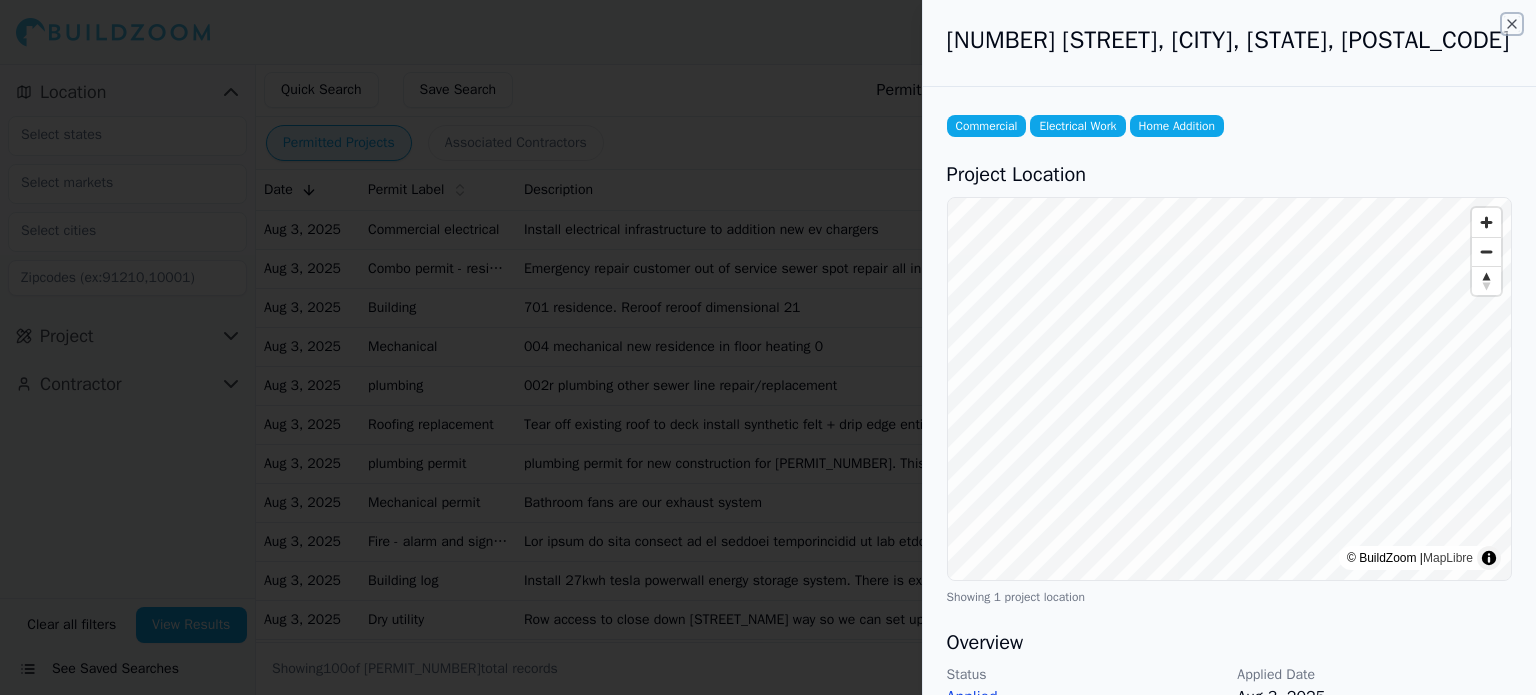 click 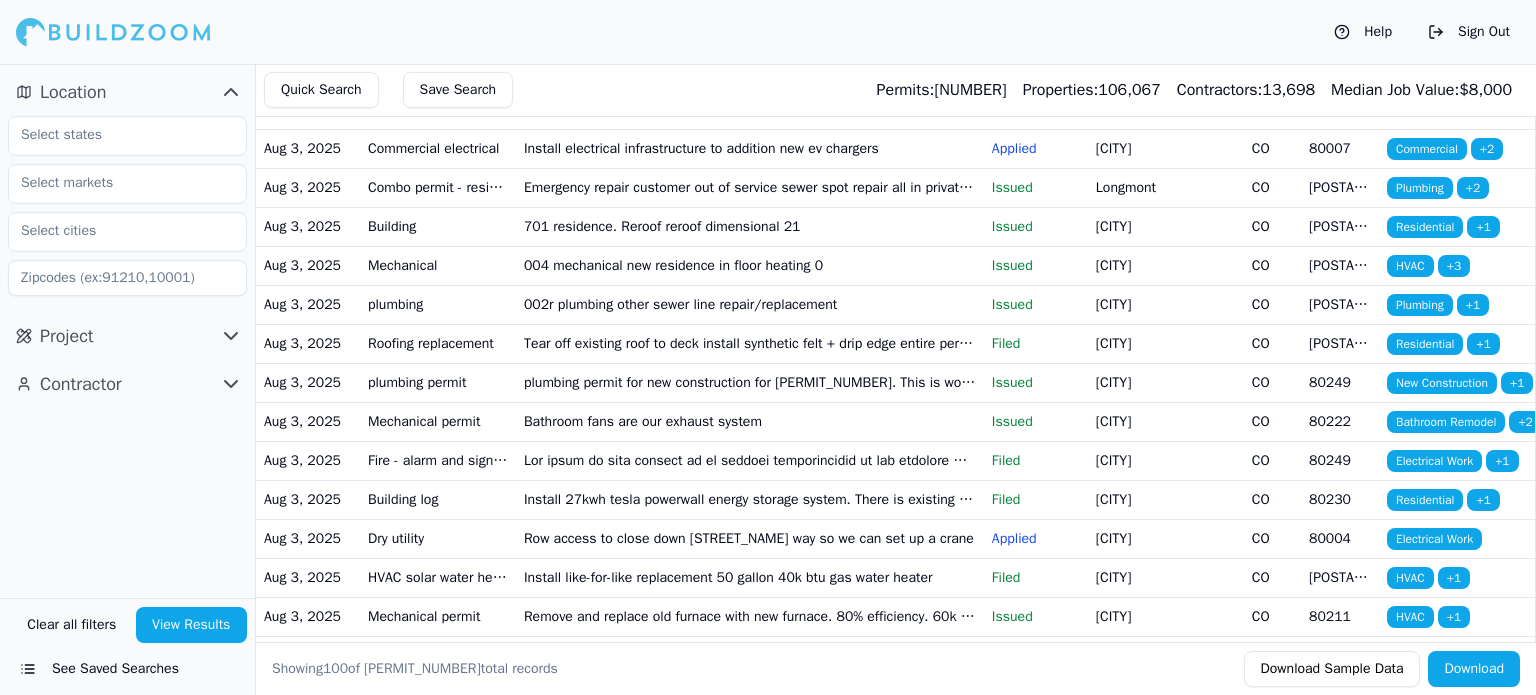 scroll, scrollTop: 0, scrollLeft: 0, axis: both 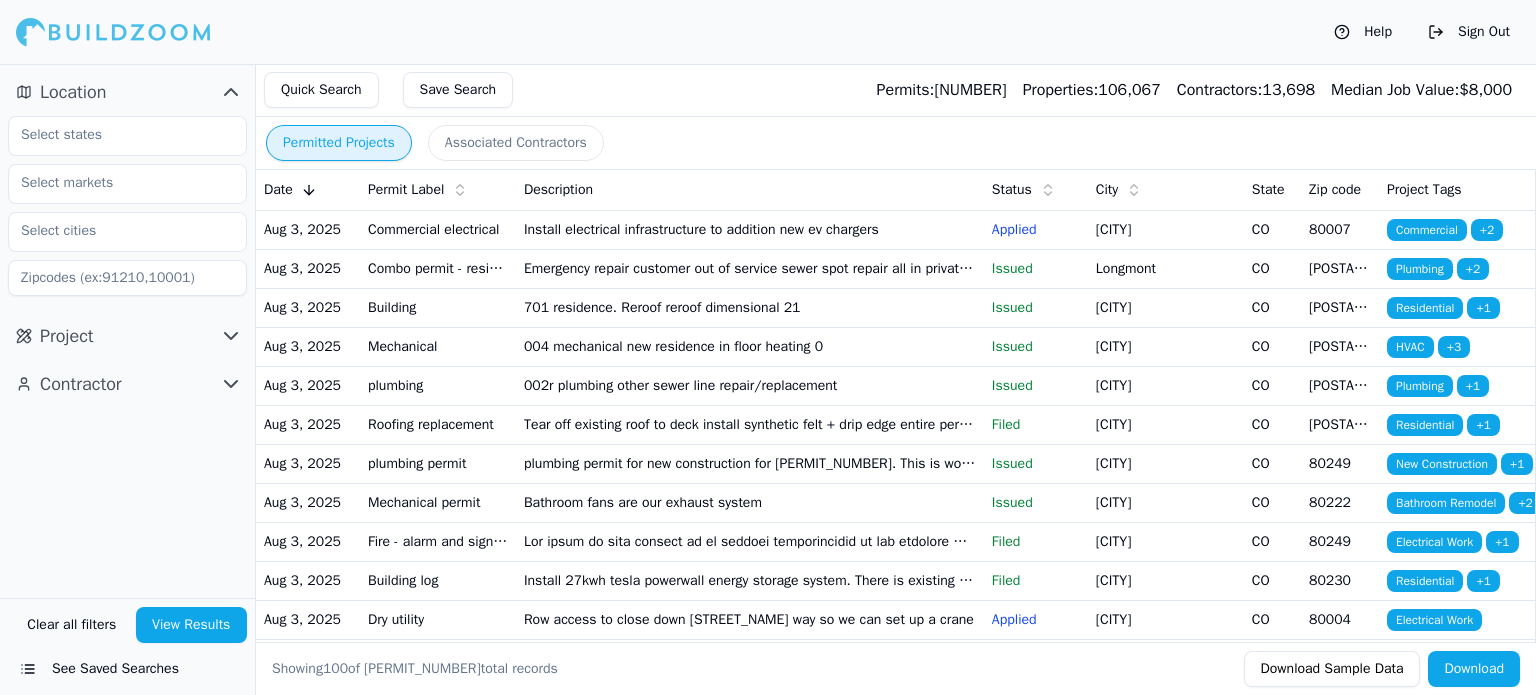 click on "Install electrical infrastructure to addition new ev chargers" at bounding box center (750, 229) 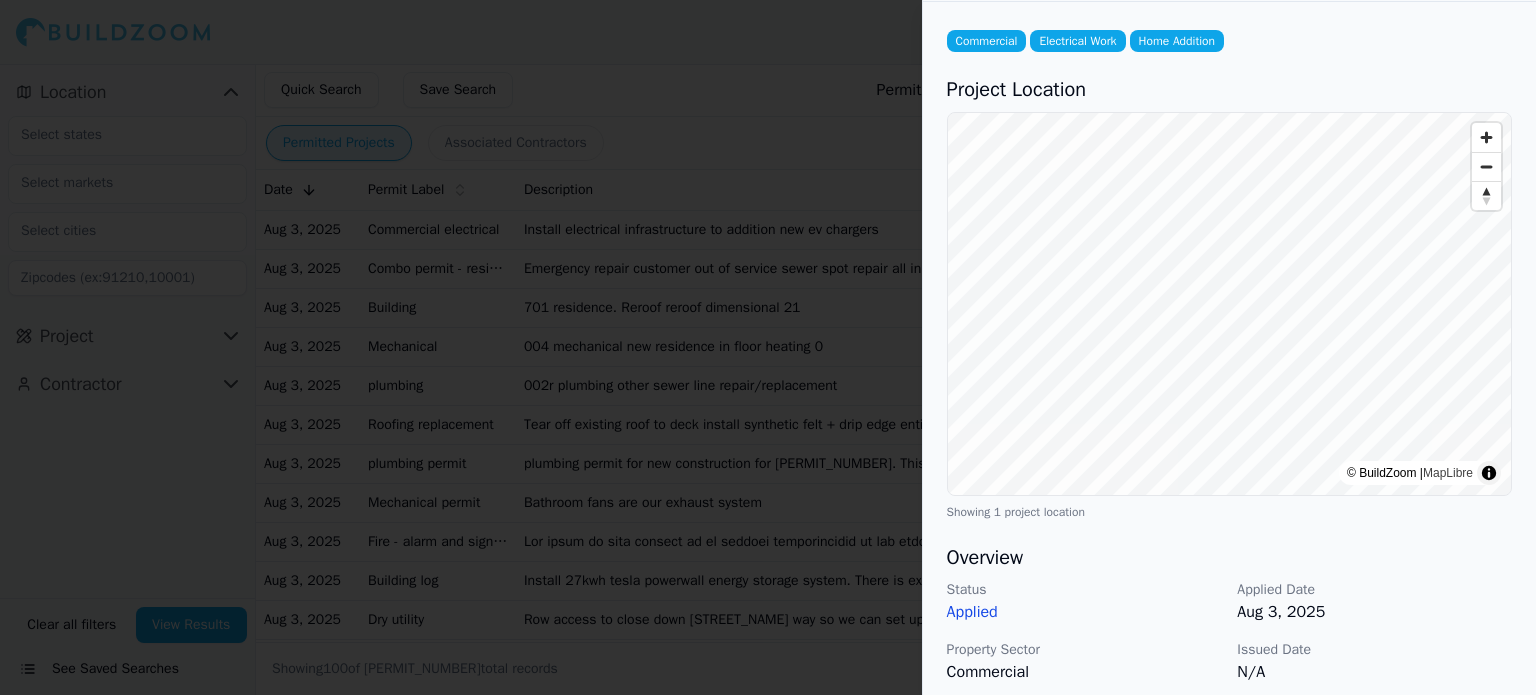 scroll, scrollTop: 0, scrollLeft: 0, axis: both 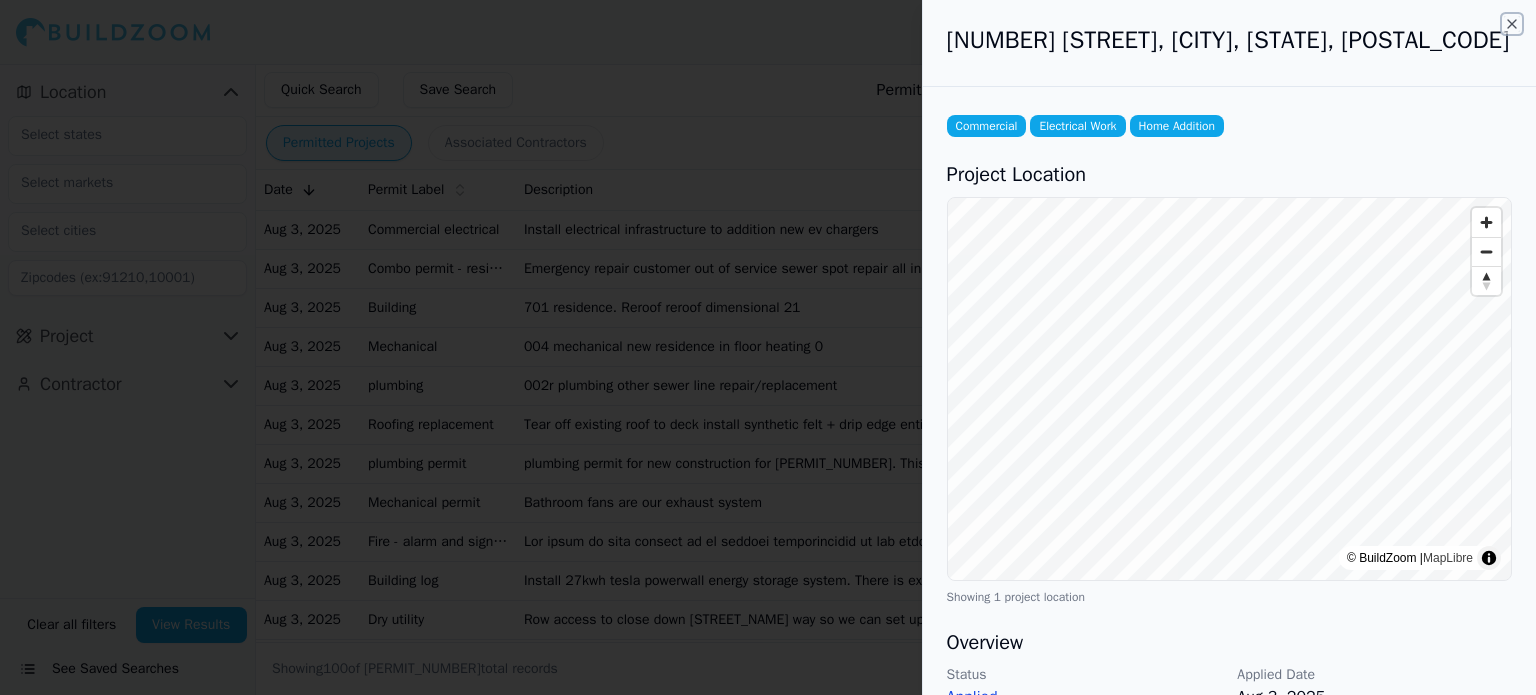 click 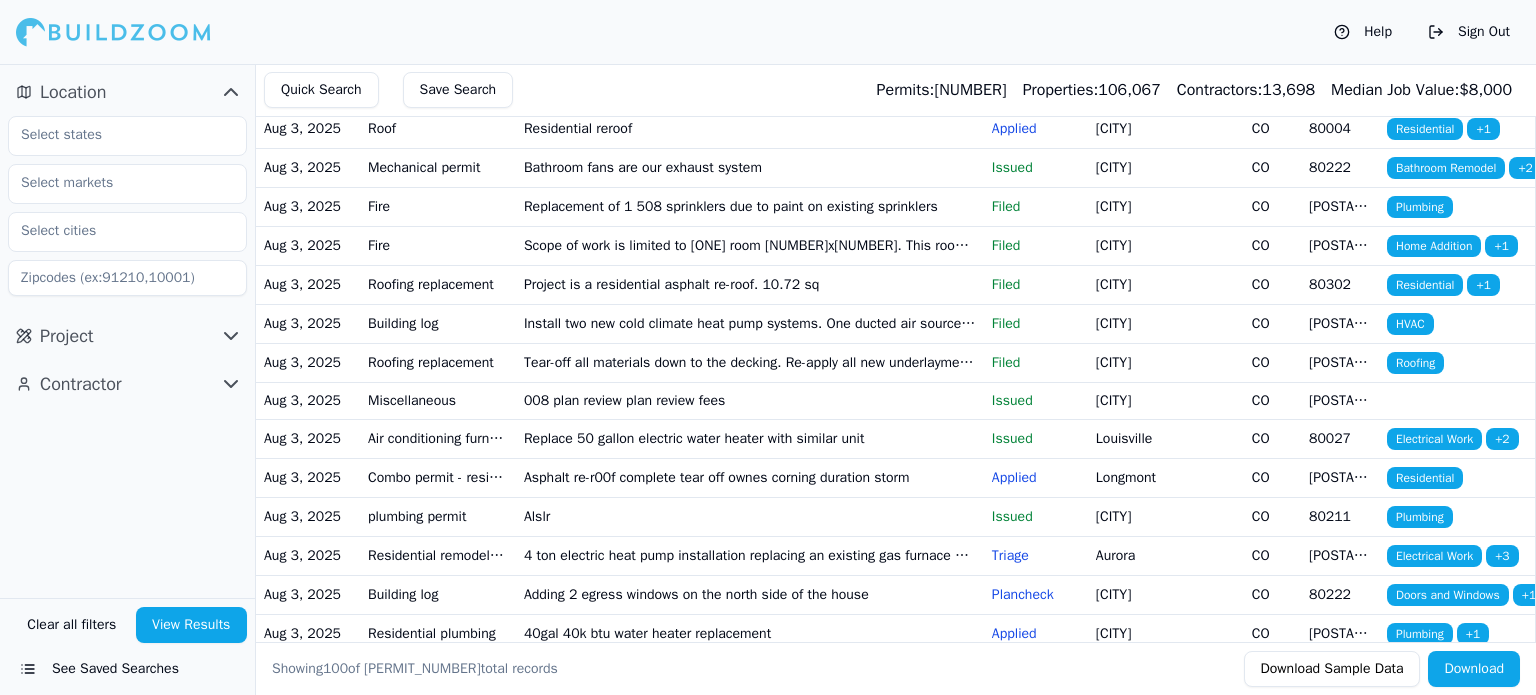 scroll, scrollTop: 700, scrollLeft: 0, axis: vertical 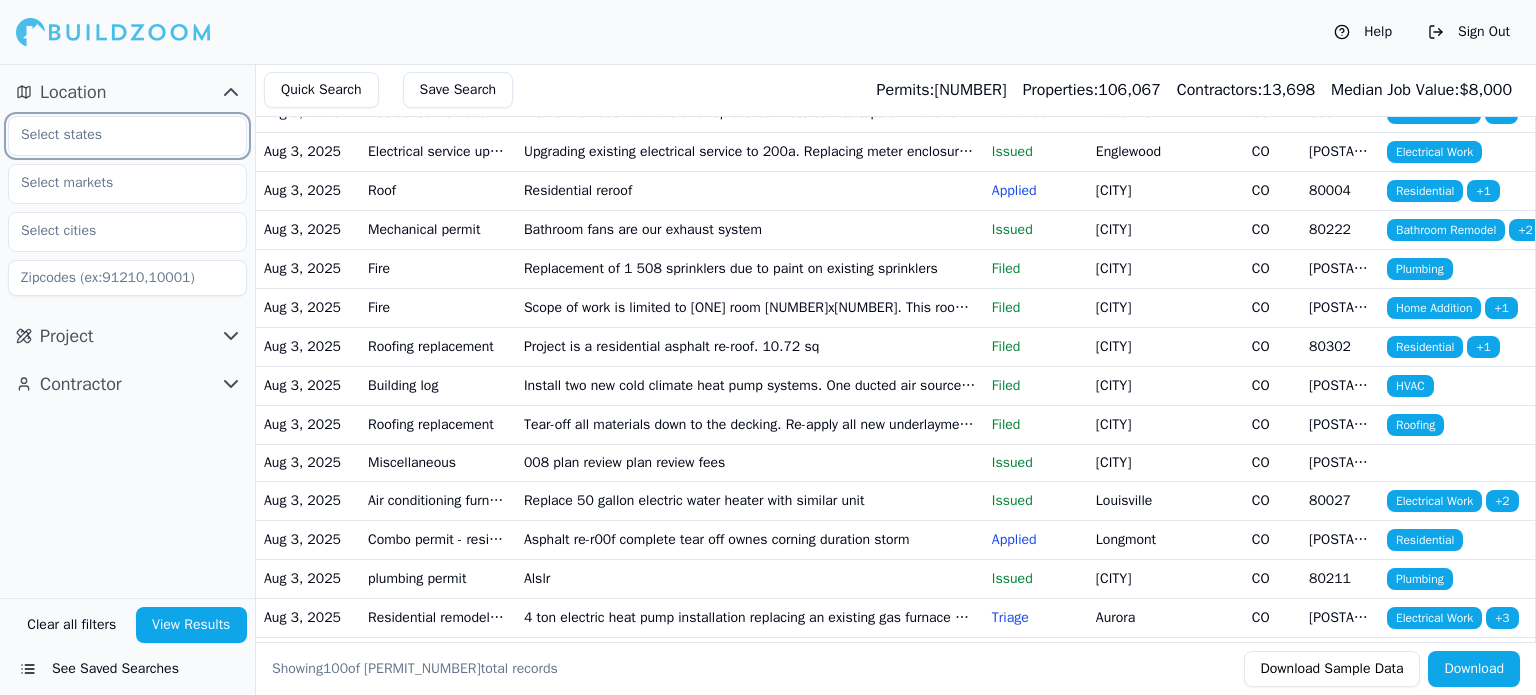 click at bounding box center (115, 135) 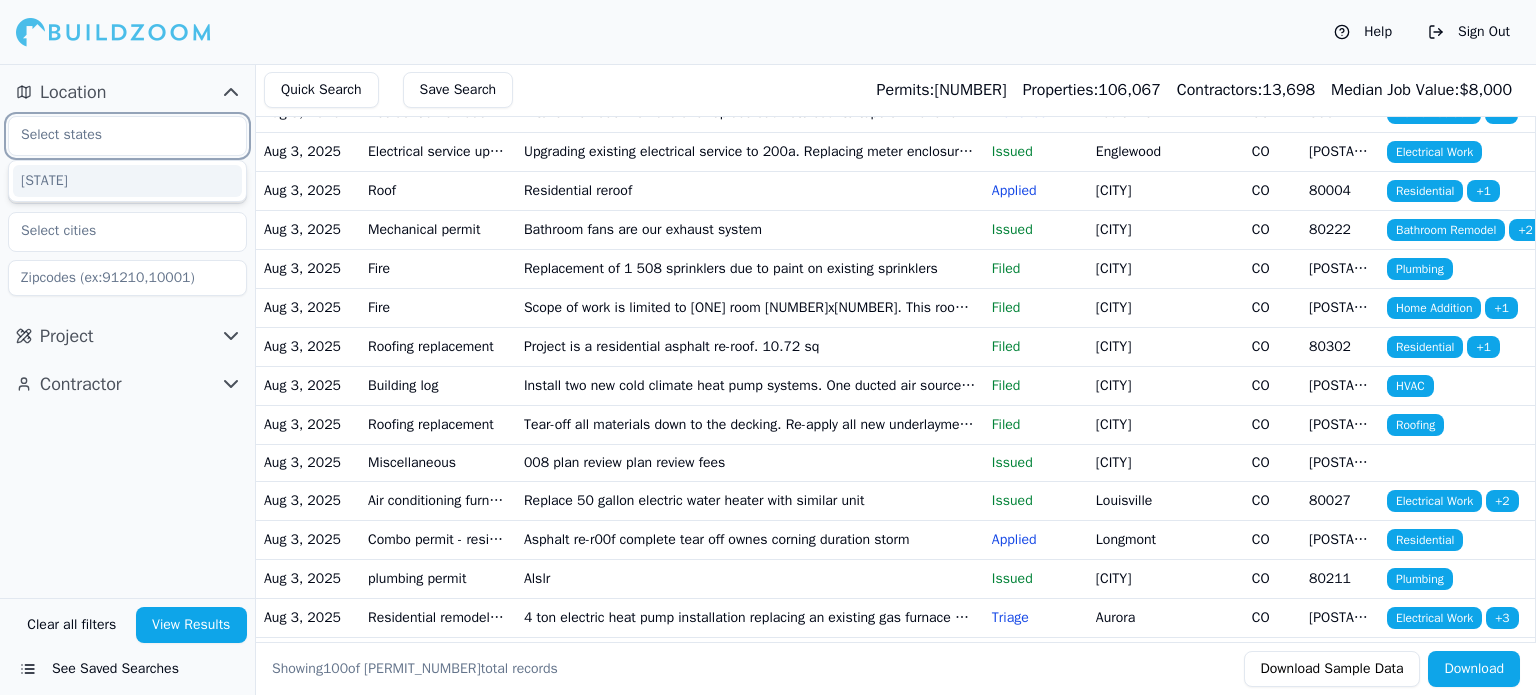 click on "[STATE]" at bounding box center (127, 181) 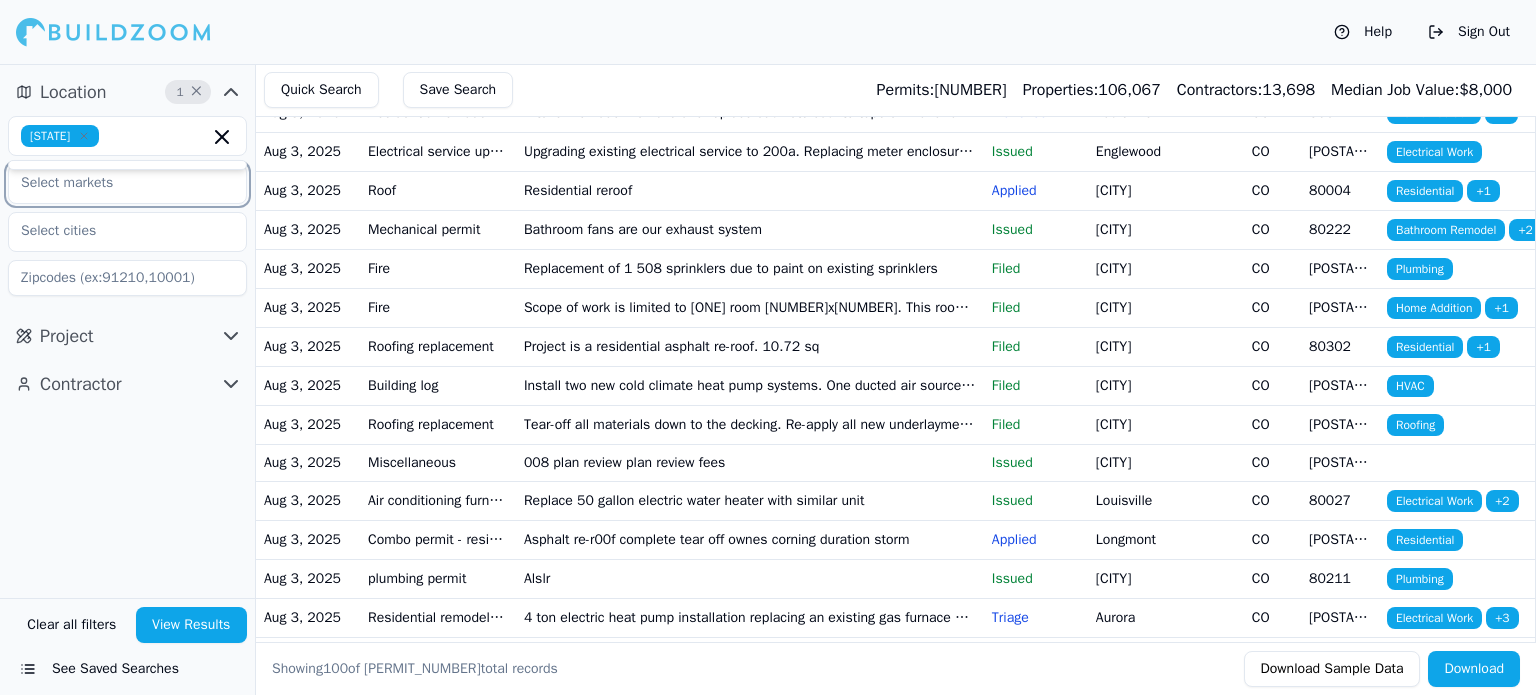 click at bounding box center [115, 183] 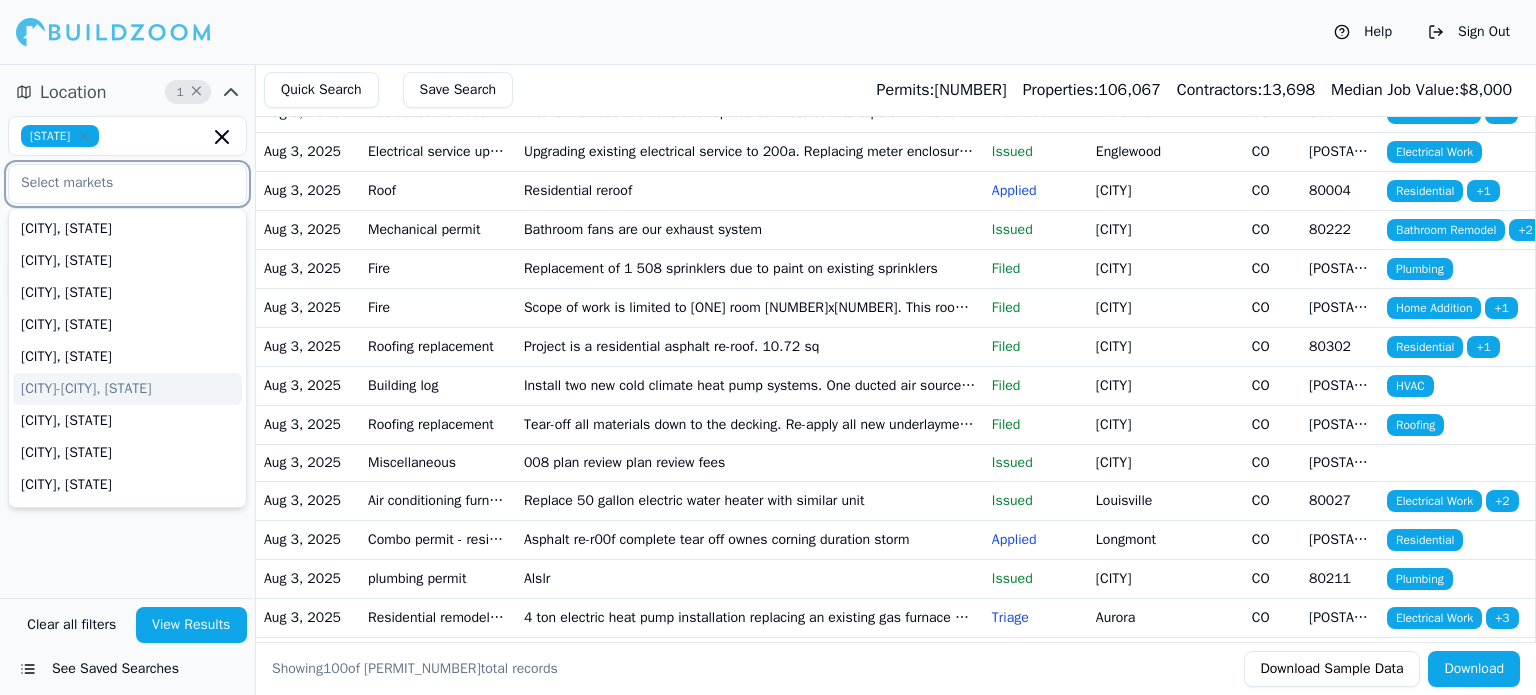 click on "[CITY]-[CITY], [STATE]" at bounding box center (127, 389) 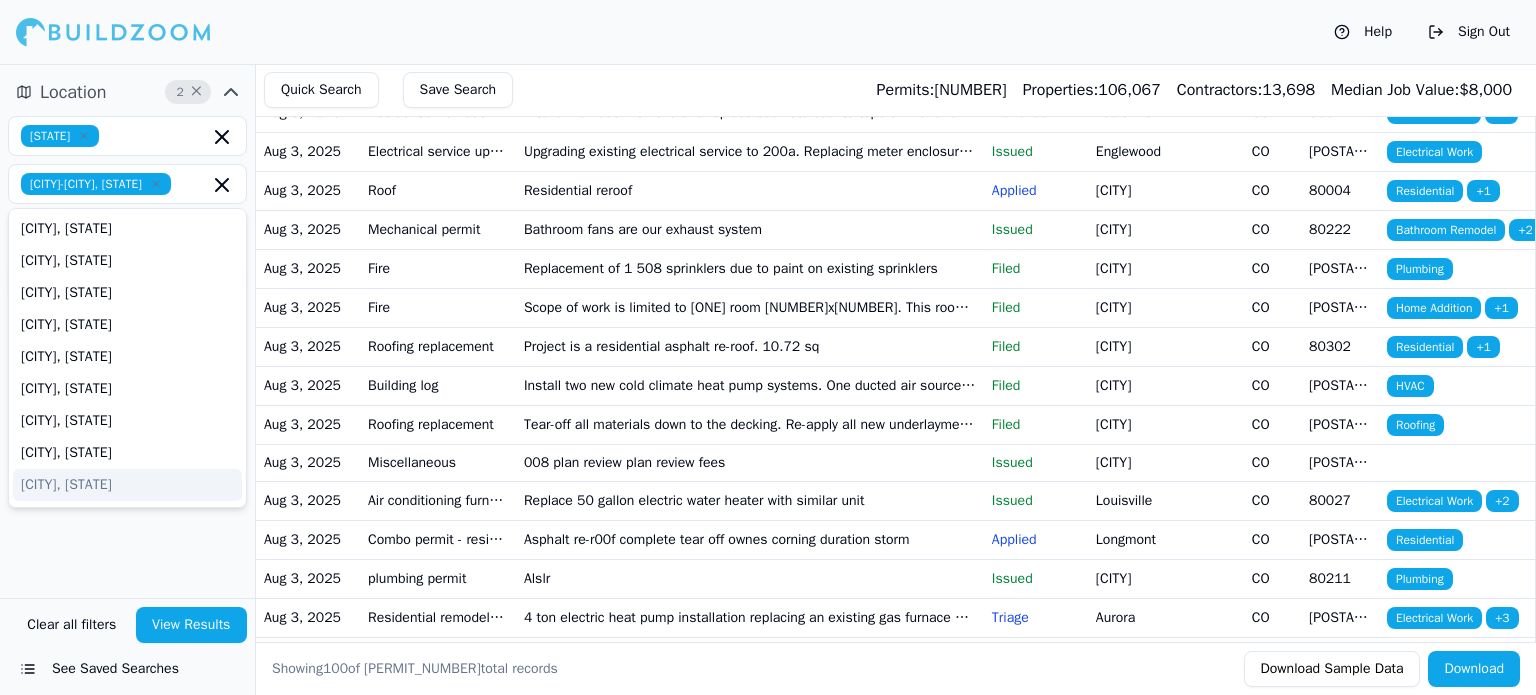 click on "Location 2 × Colorado [CITY], [STATE] [CITY], [STATE] [CITY], [STATE] [CITY], [STATE] [CITY], [STATE] [CITY], [STATE] [CITY], [STATE] [CITY], [STATE] [CITY], [STATE] [CITY], [STATE] [CITY], [STATE] Project Contractor" at bounding box center [127, 331] 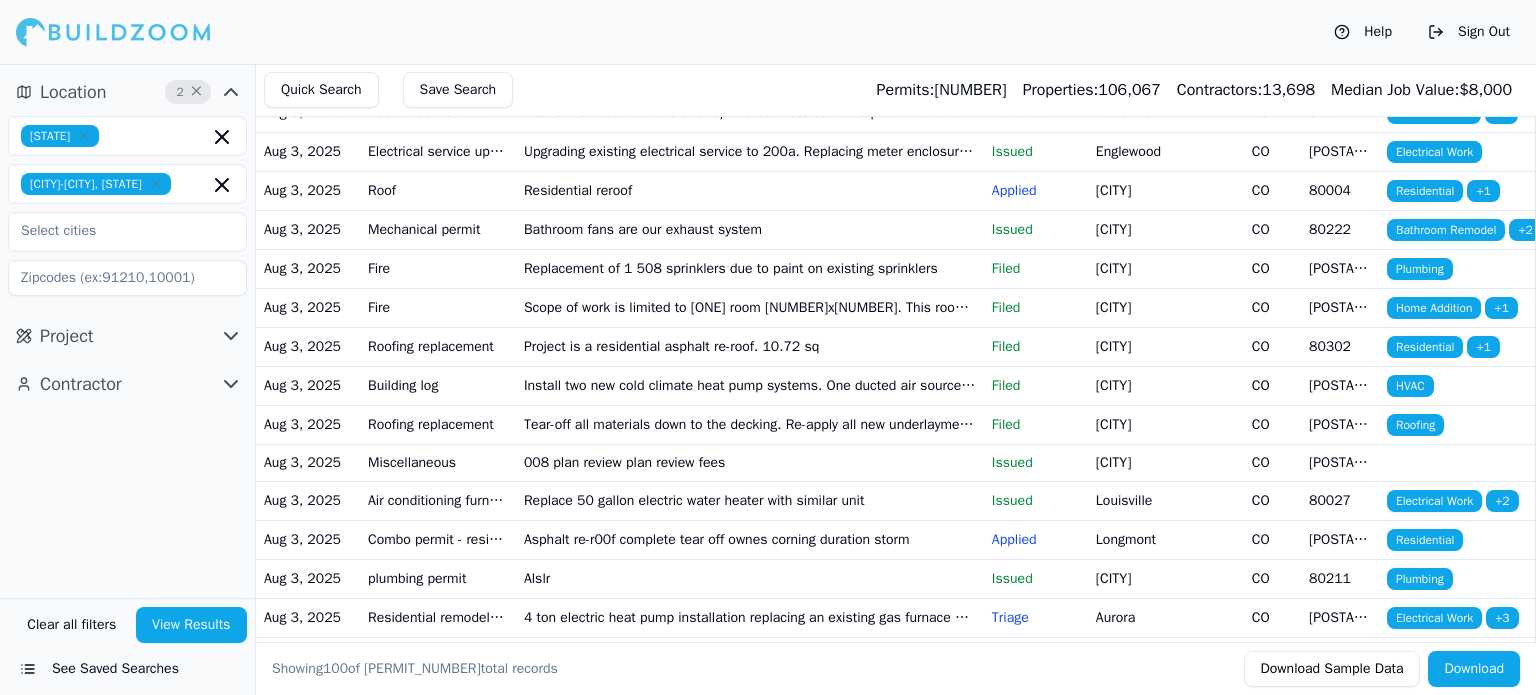 click on "See Saved Searches" at bounding box center (127, 669) 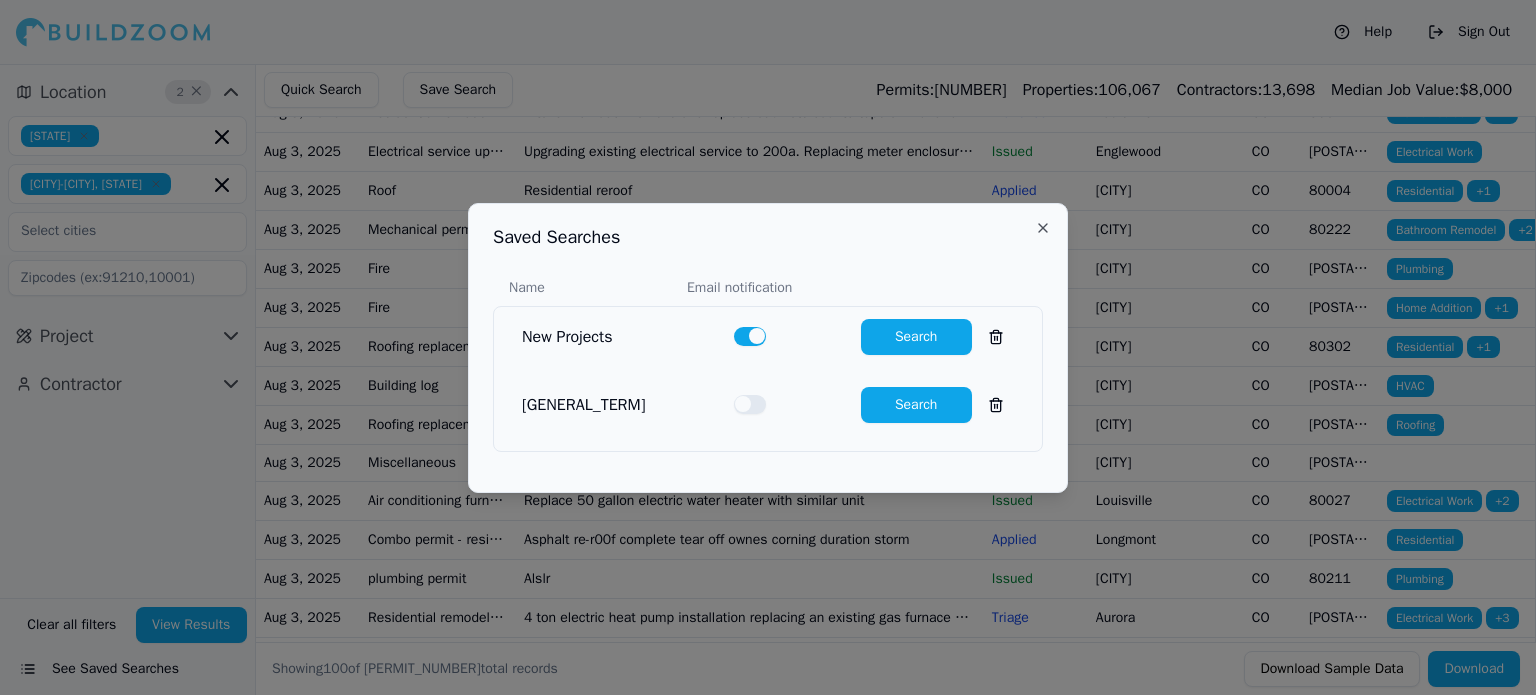 click at bounding box center [768, 347] 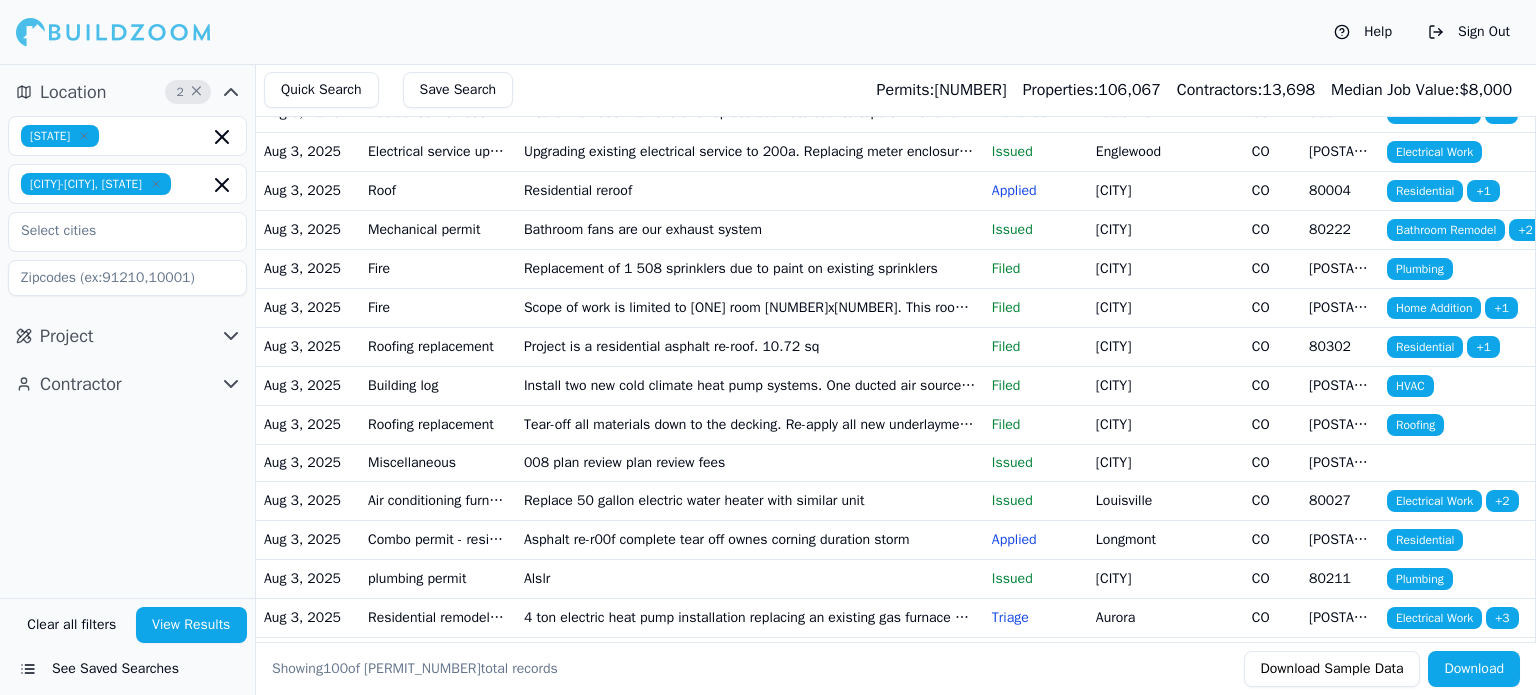 click on "View Results" at bounding box center (192, 625) 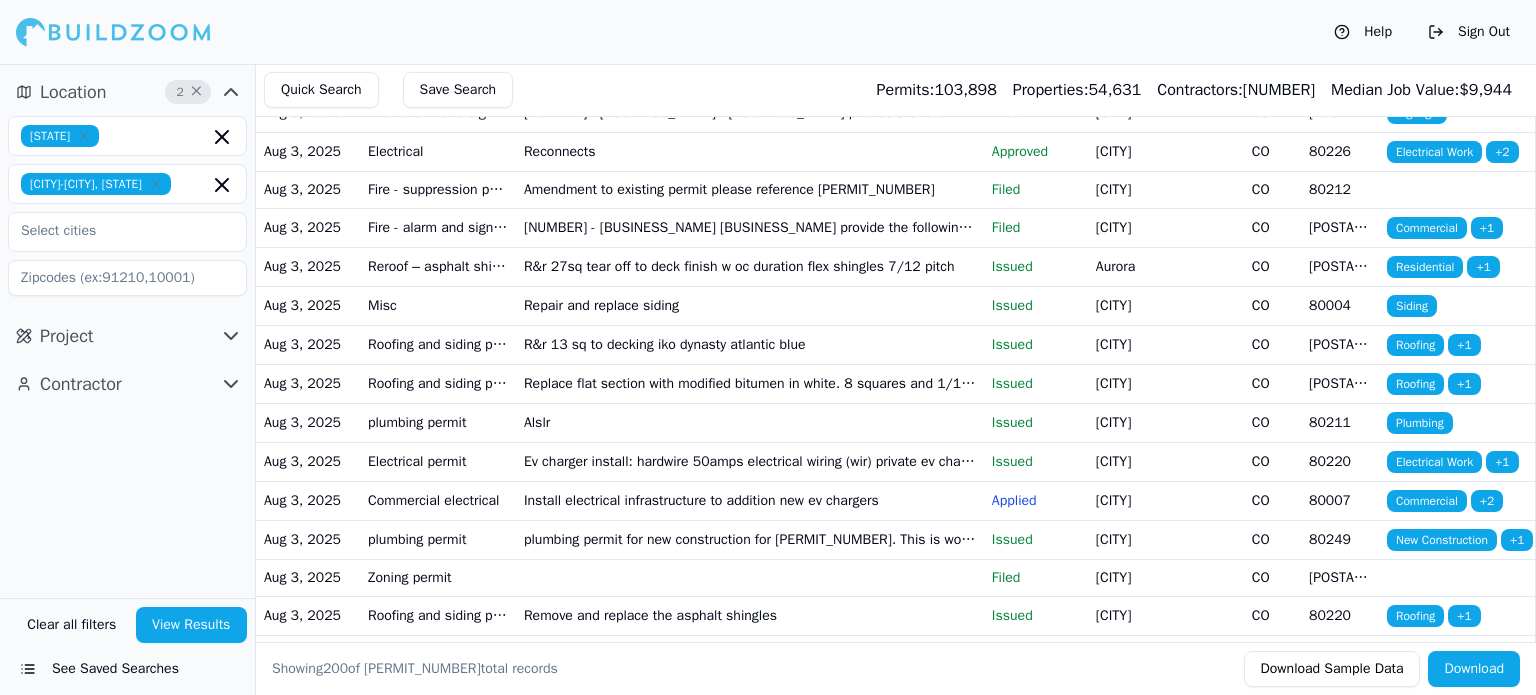 scroll, scrollTop: 1200, scrollLeft: 0, axis: vertical 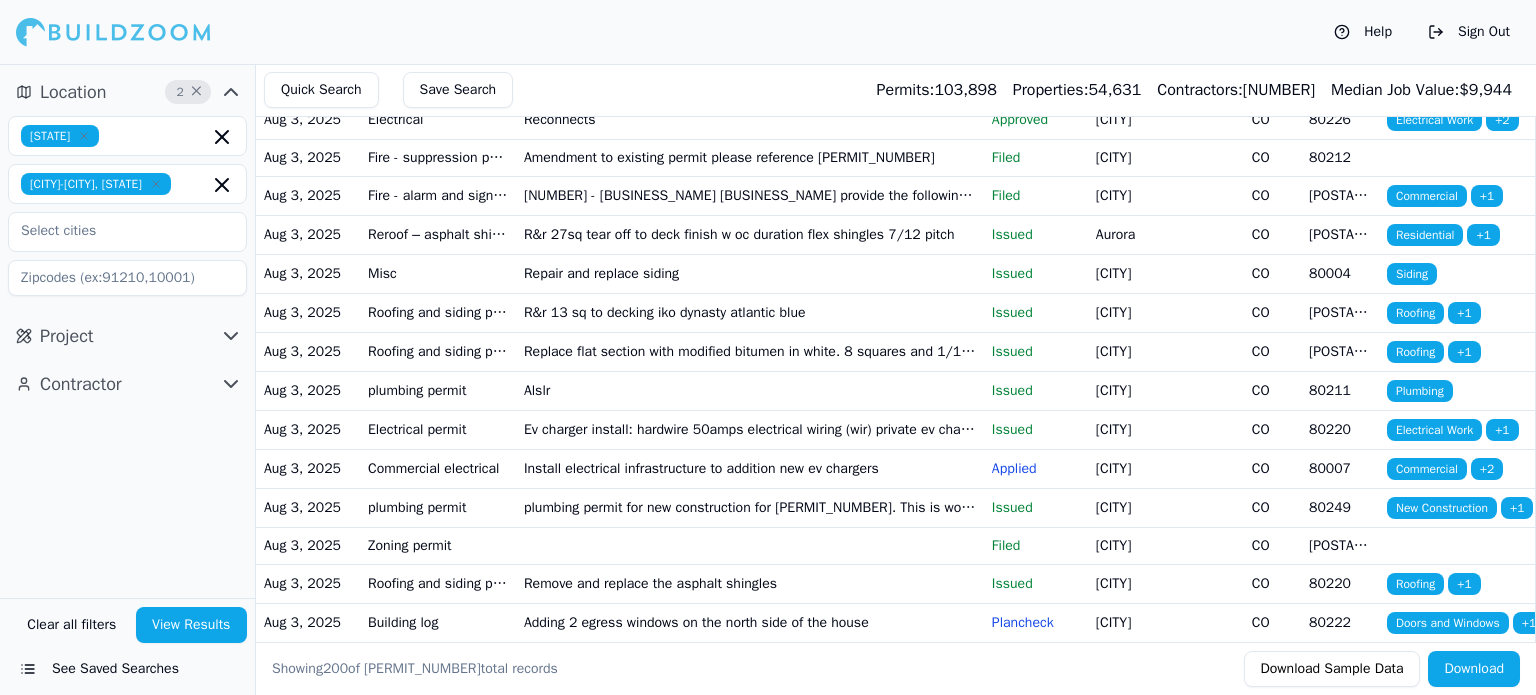click on "Reconnects" at bounding box center [750, 119] 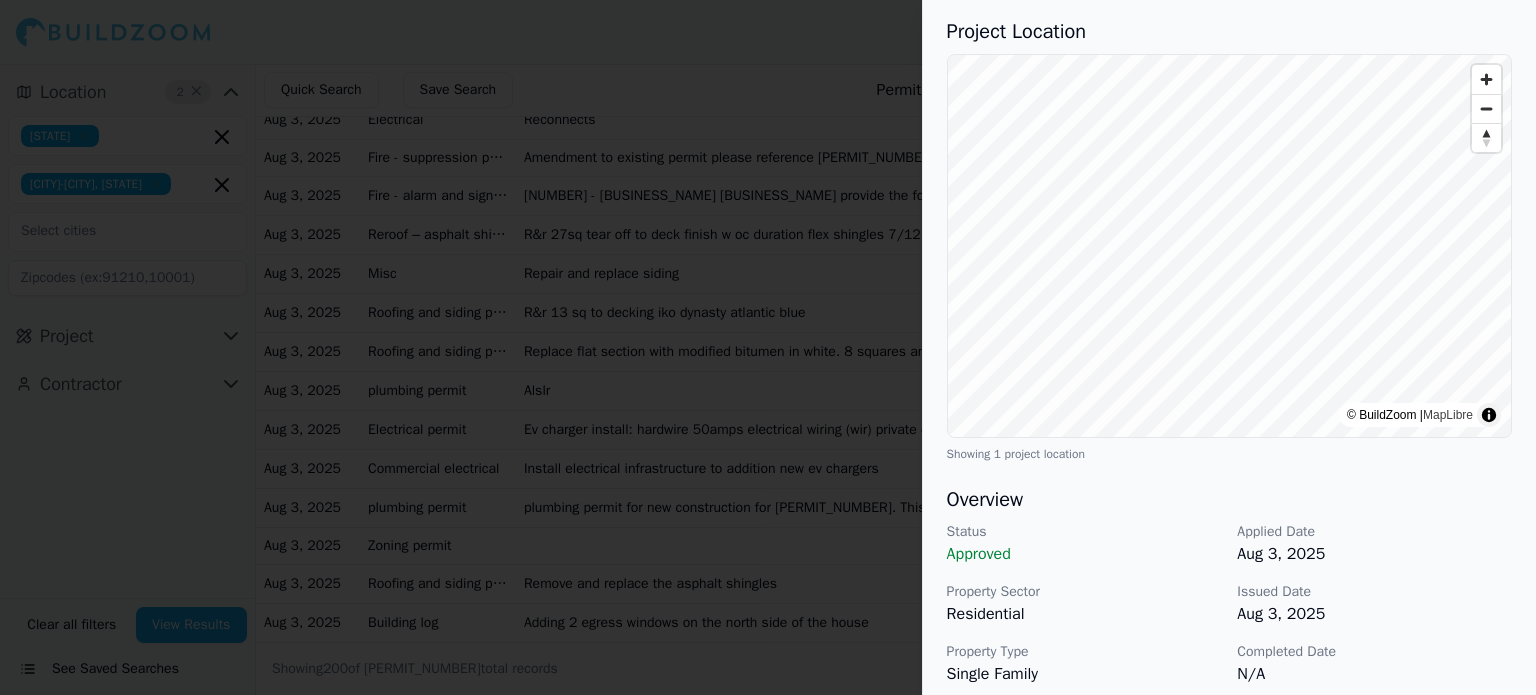 scroll, scrollTop: 0, scrollLeft: 0, axis: both 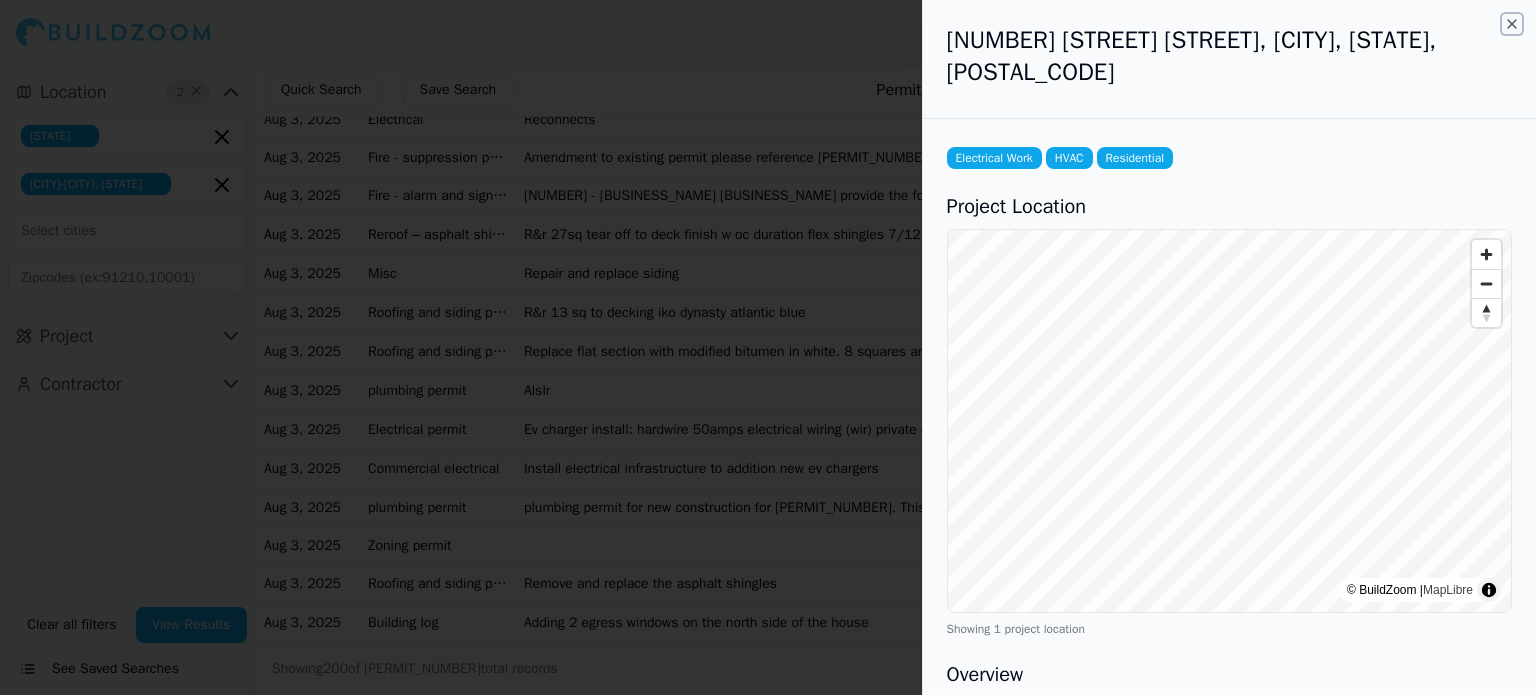 click 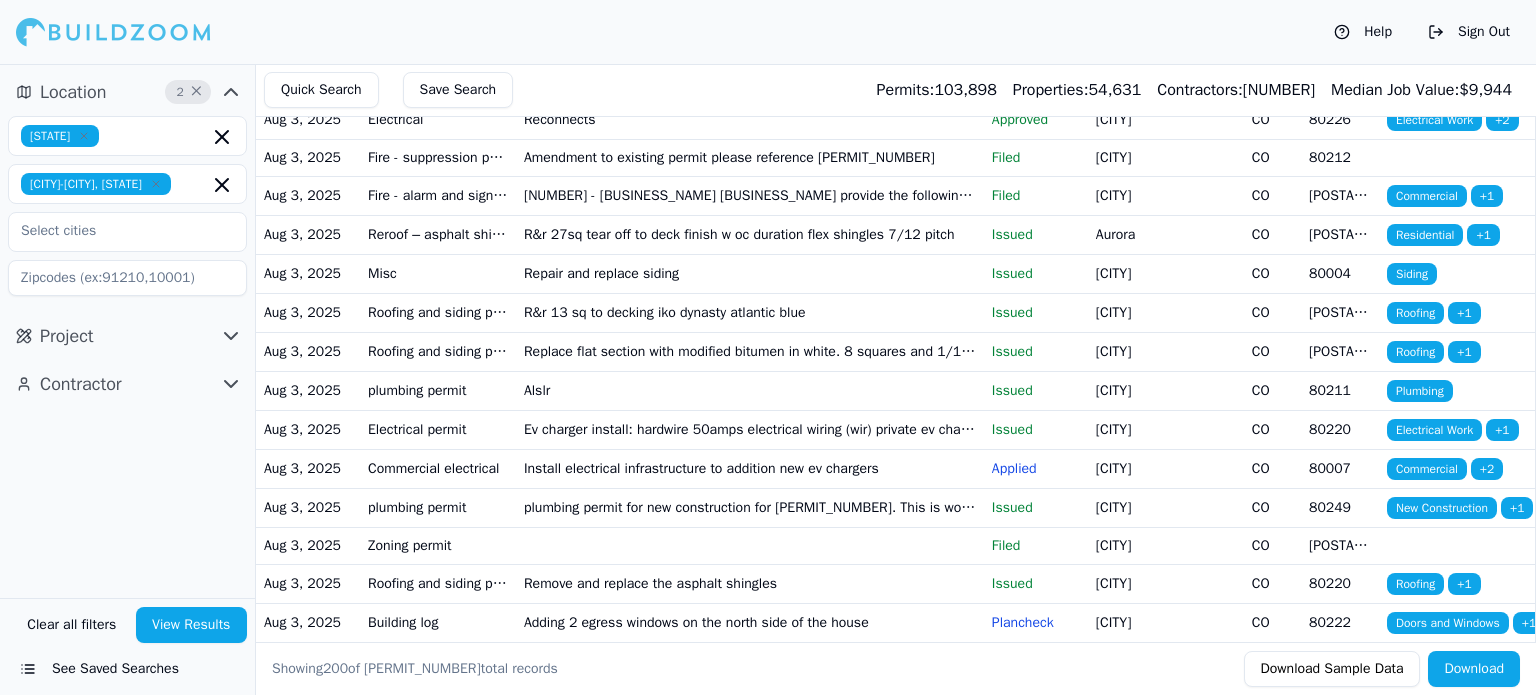 click on "Contractors:" at bounding box center (1200, 90) 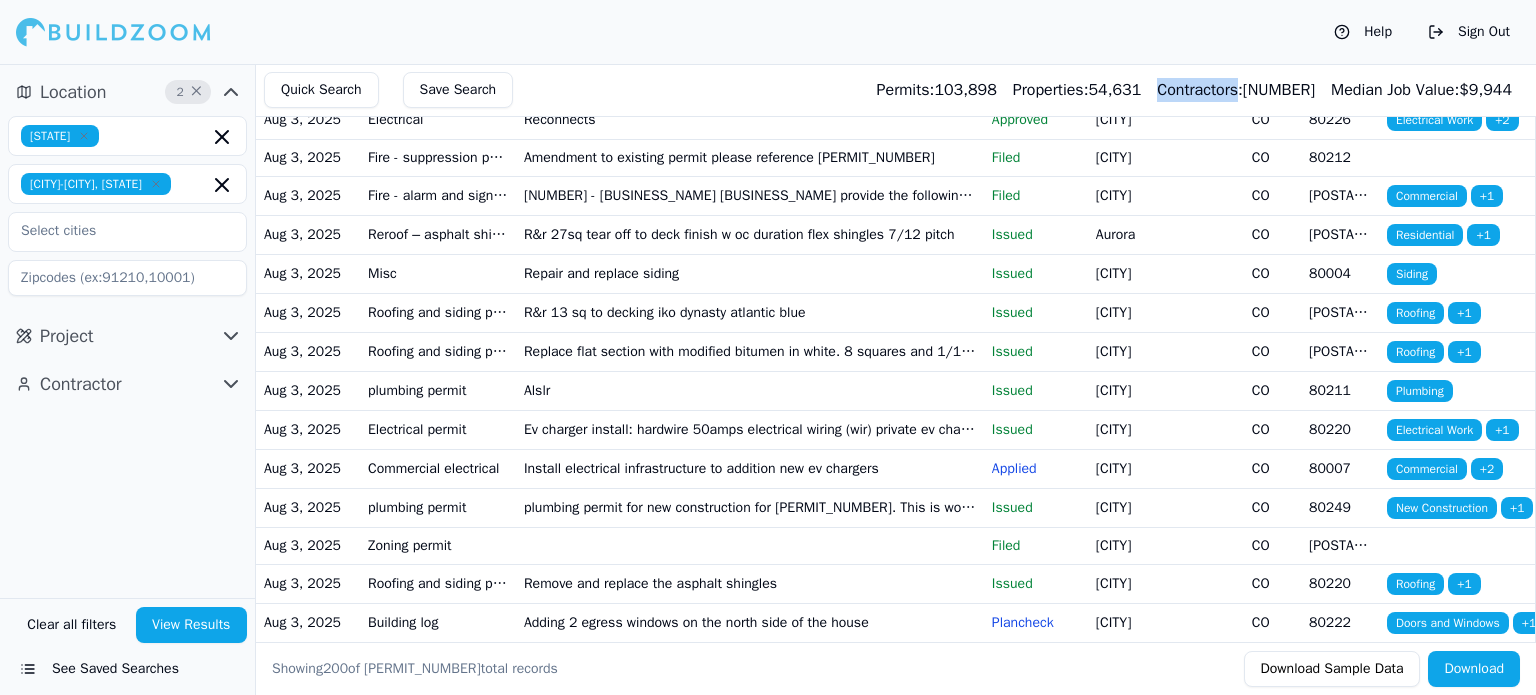 click on "Contractors:" at bounding box center (1200, 90) 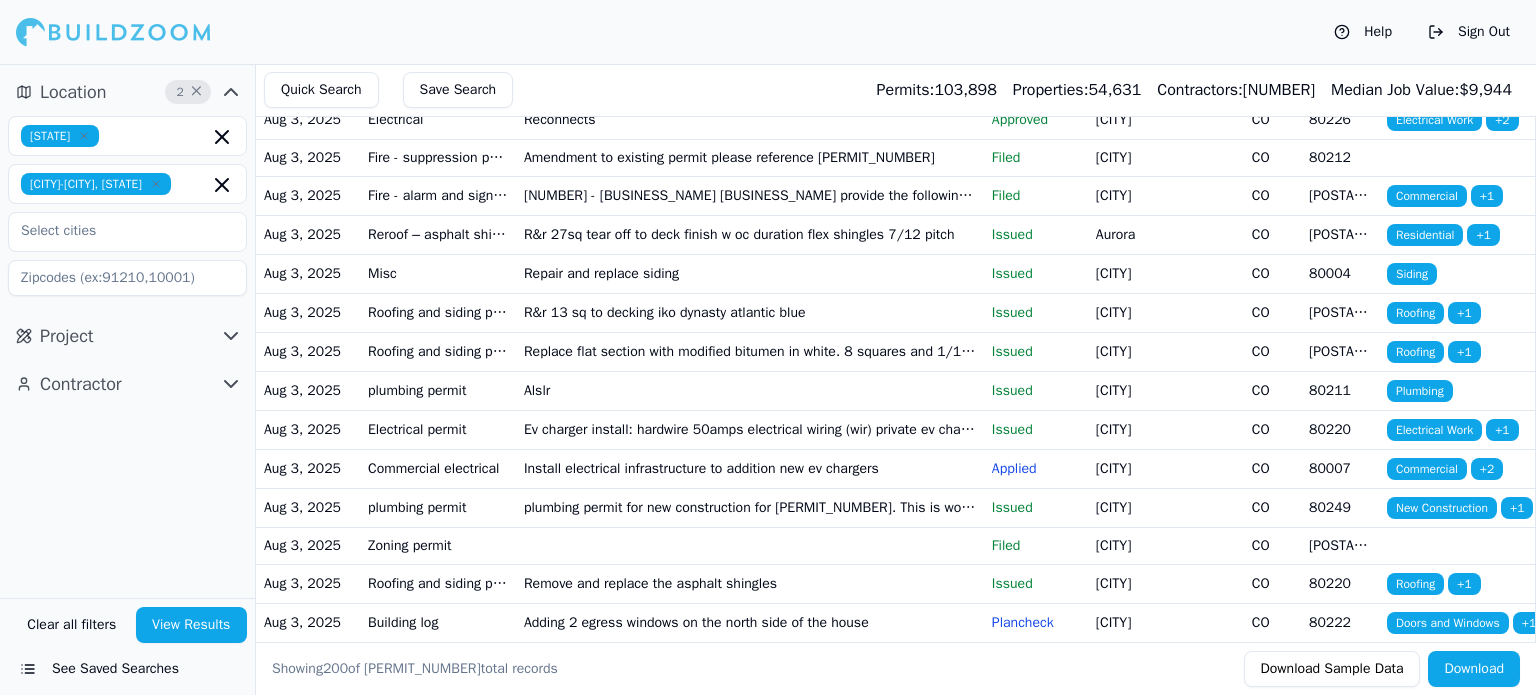 click on "Contractors:  8,752" at bounding box center [1236, 90] 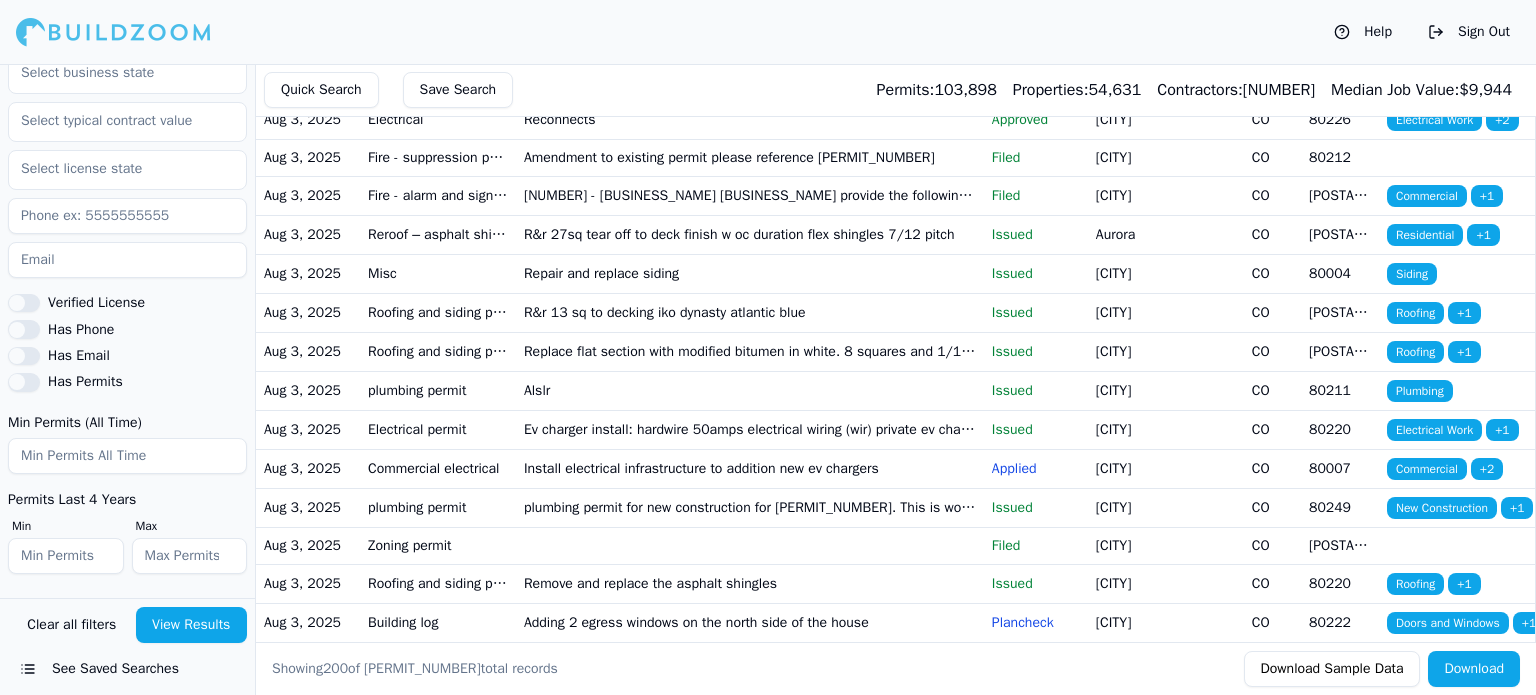 scroll, scrollTop: 184, scrollLeft: 0, axis: vertical 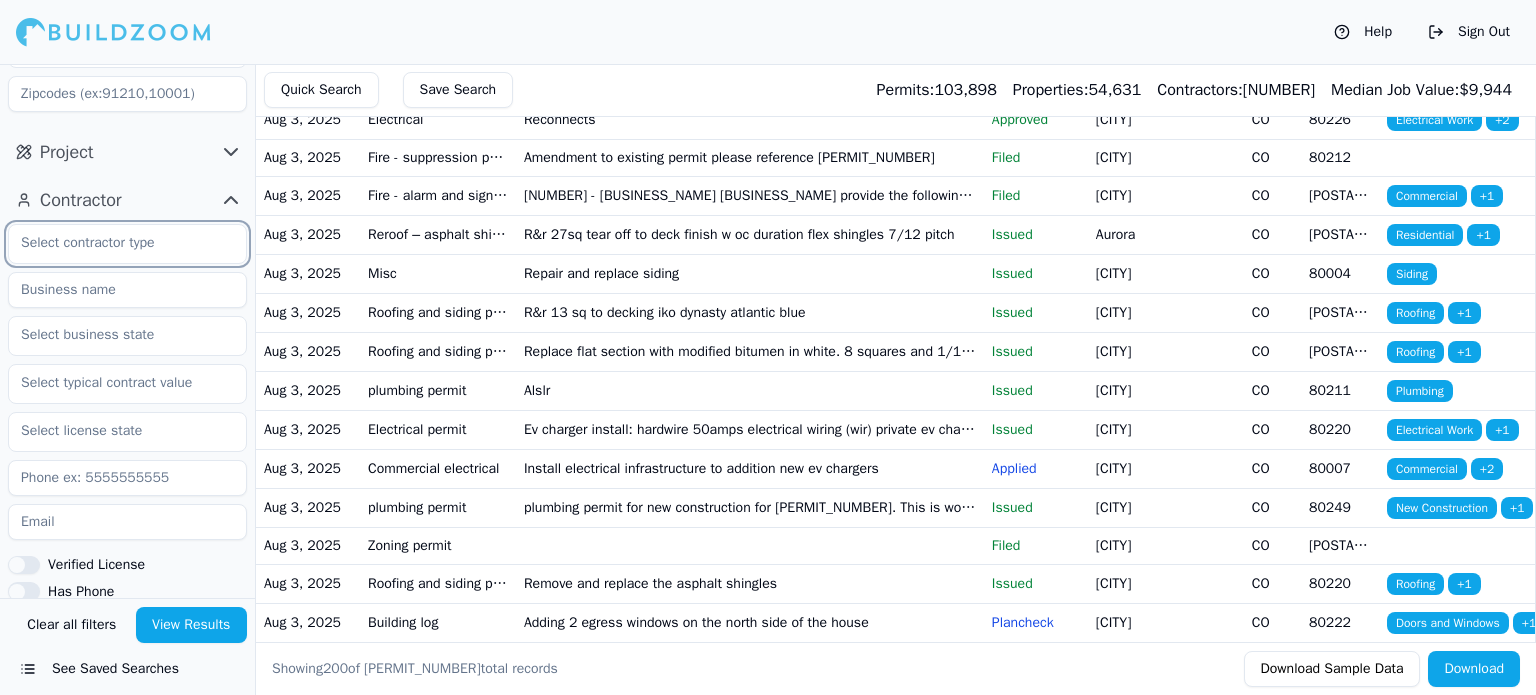 click at bounding box center (115, 243) 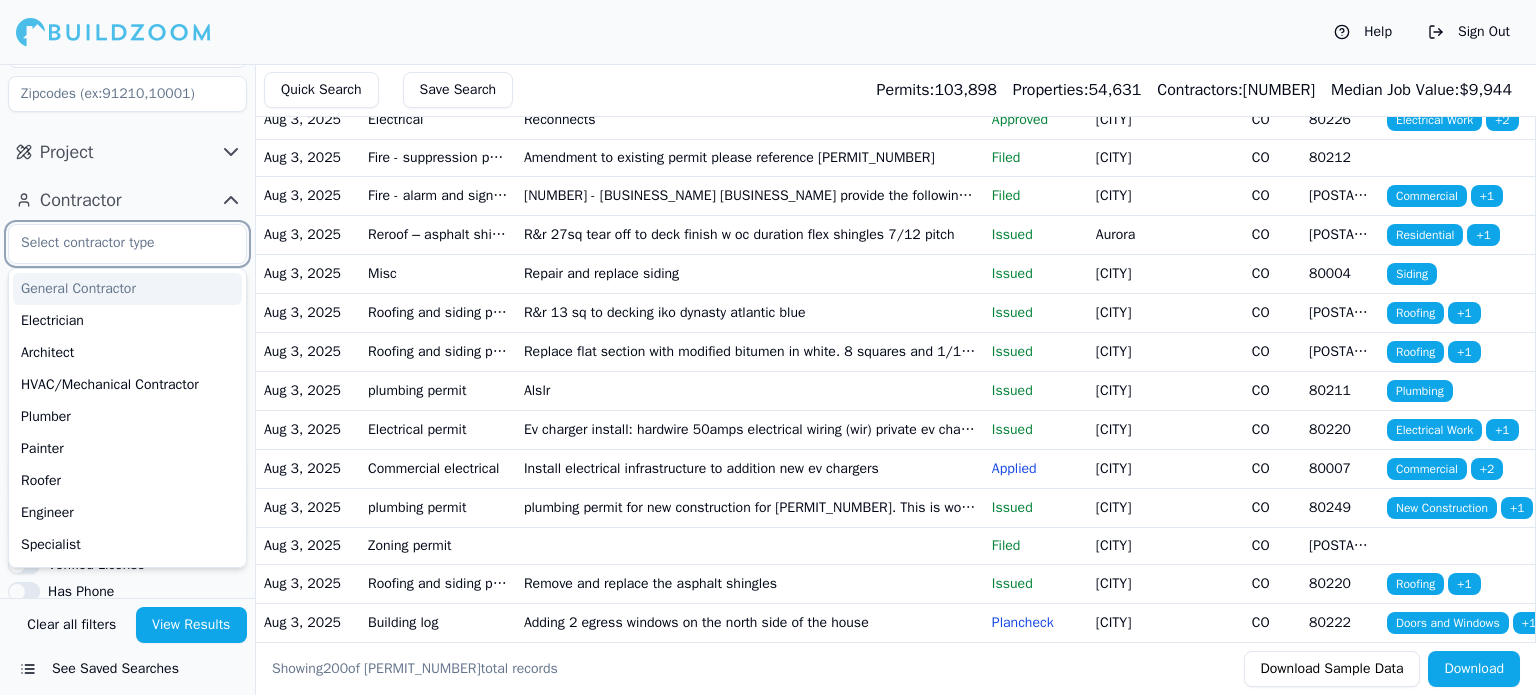 click on "General Contractor" at bounding box center [127, 289] 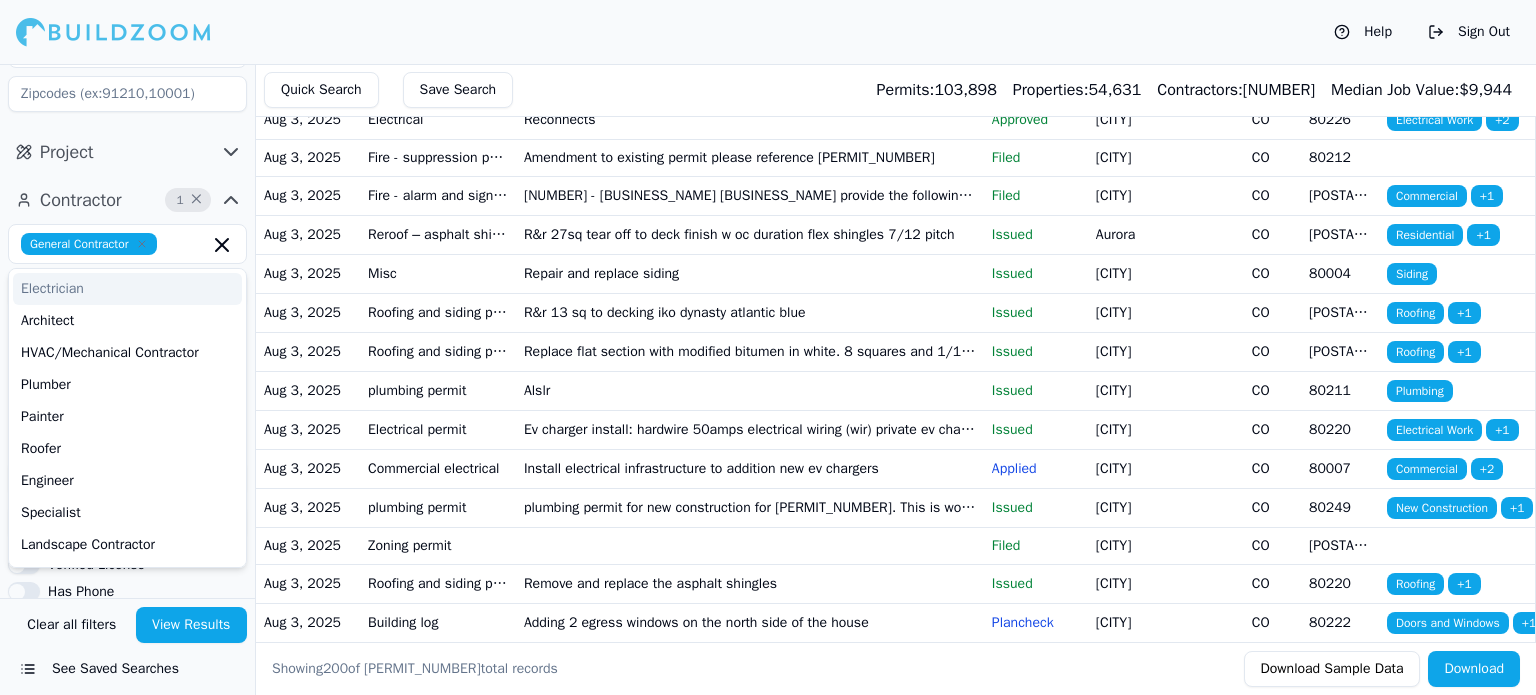 click on "Help Sign Out" at bounding box center [768, 32] 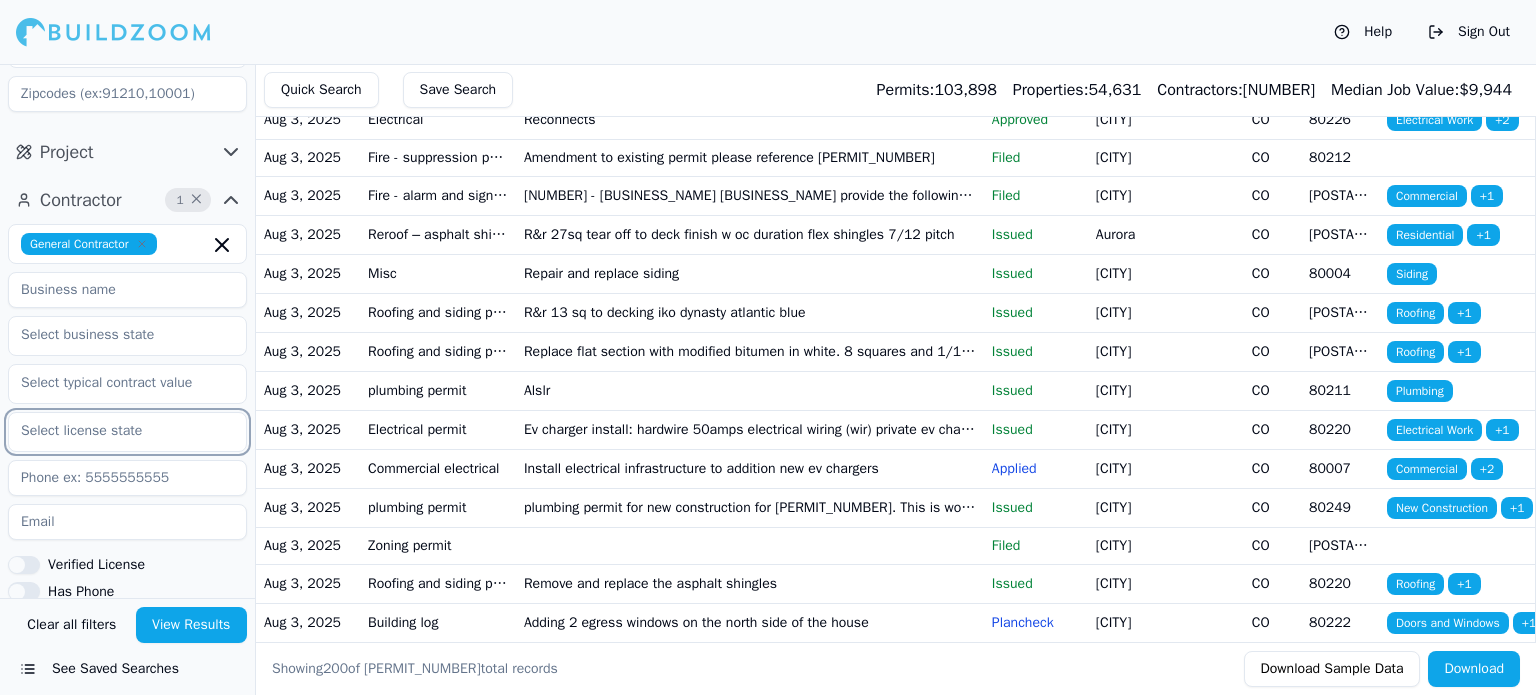 click at bounding box center (115, 431) 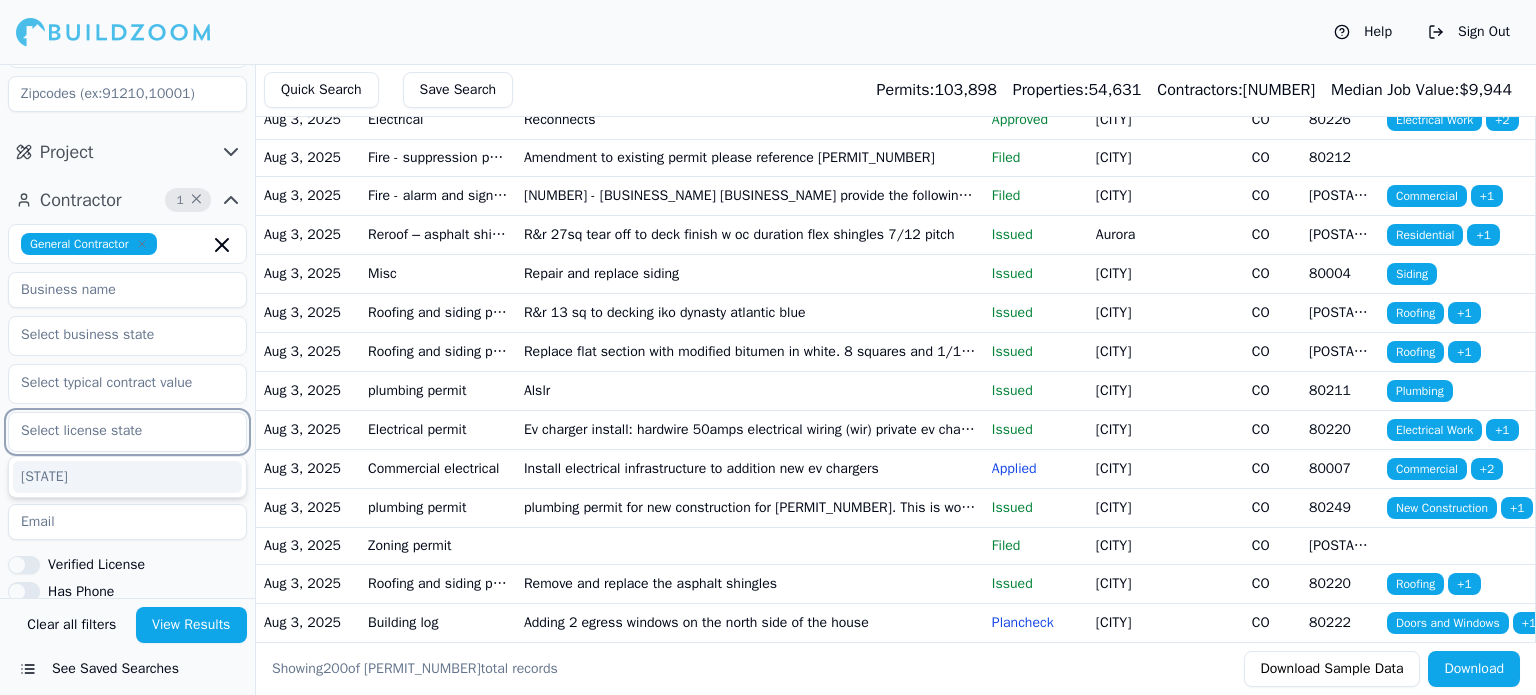type on "CO" 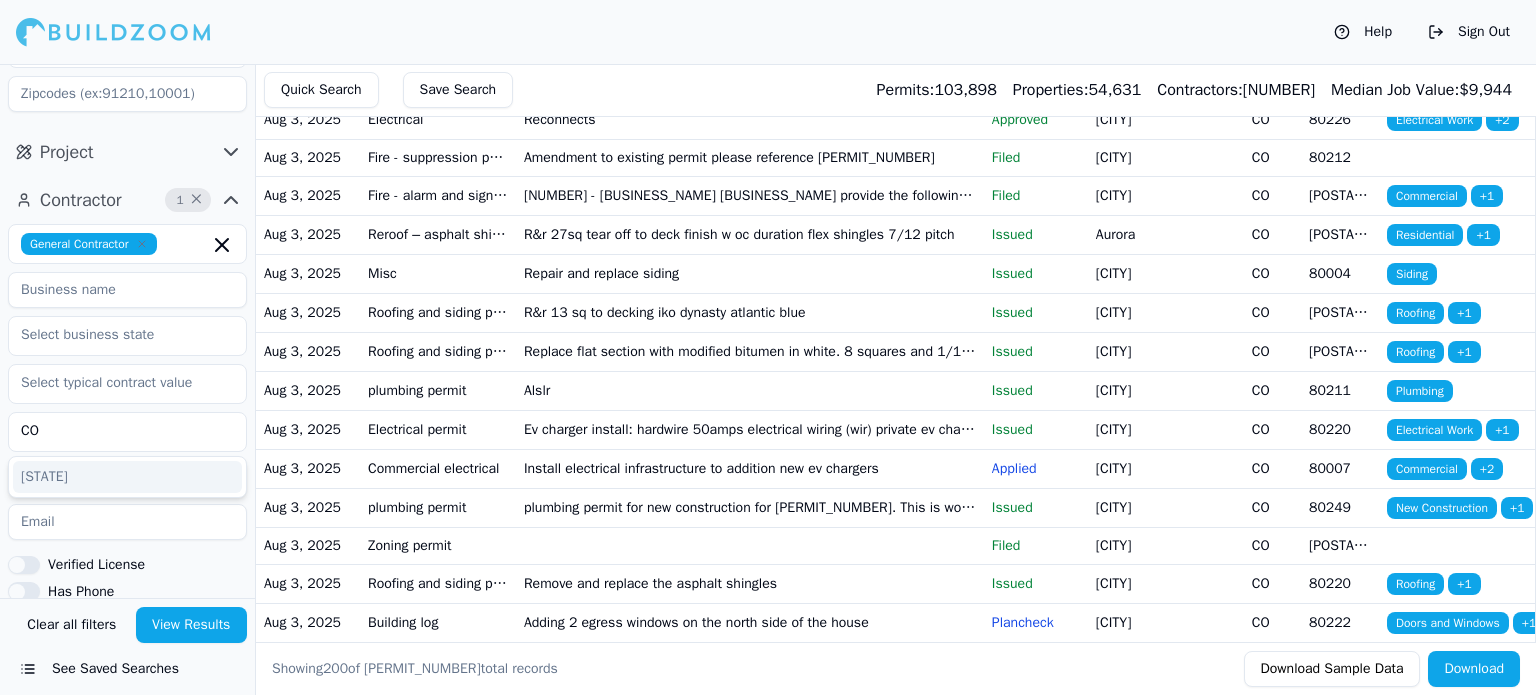 type on "[PHONE]" 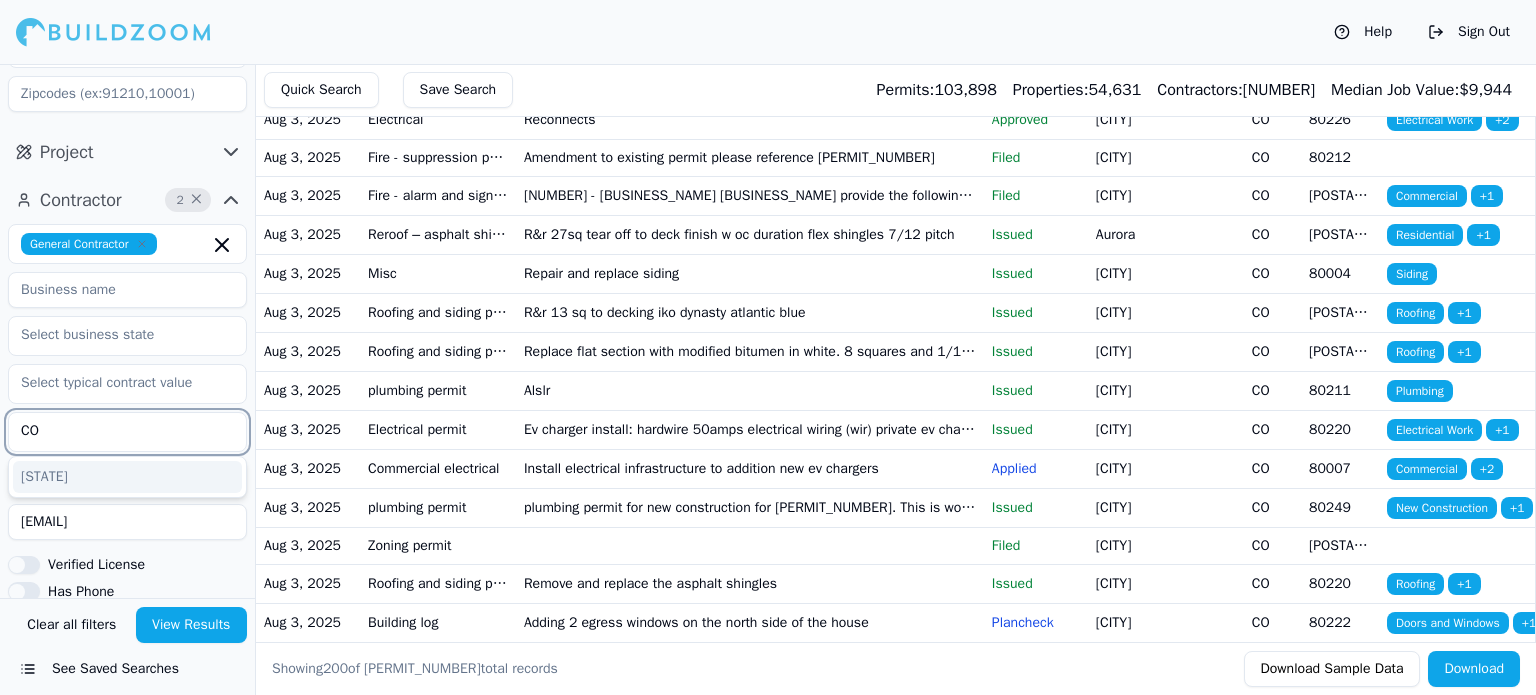 scroll, scrollTop: 284, scrollLeft: 0, axis: vertical 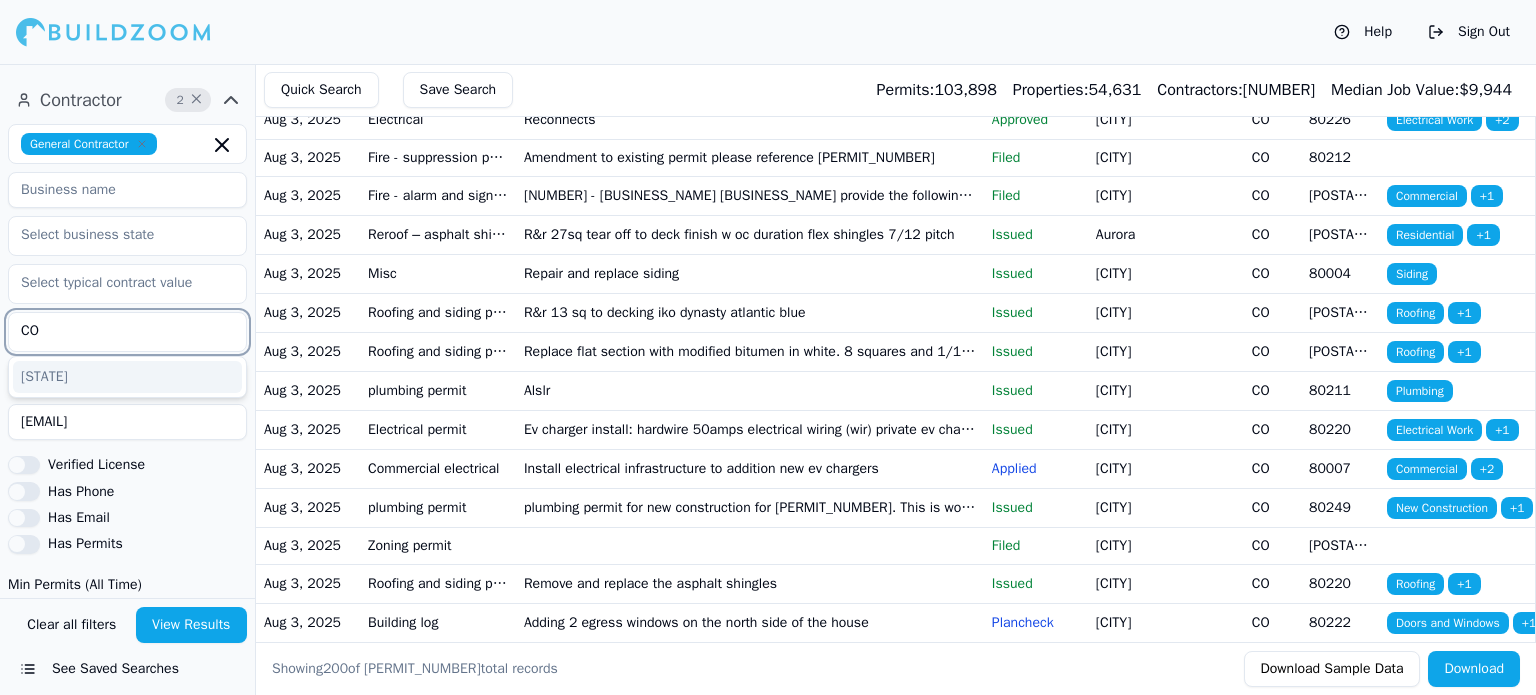 click on "[STATE]" at bounding box center (127, 377) 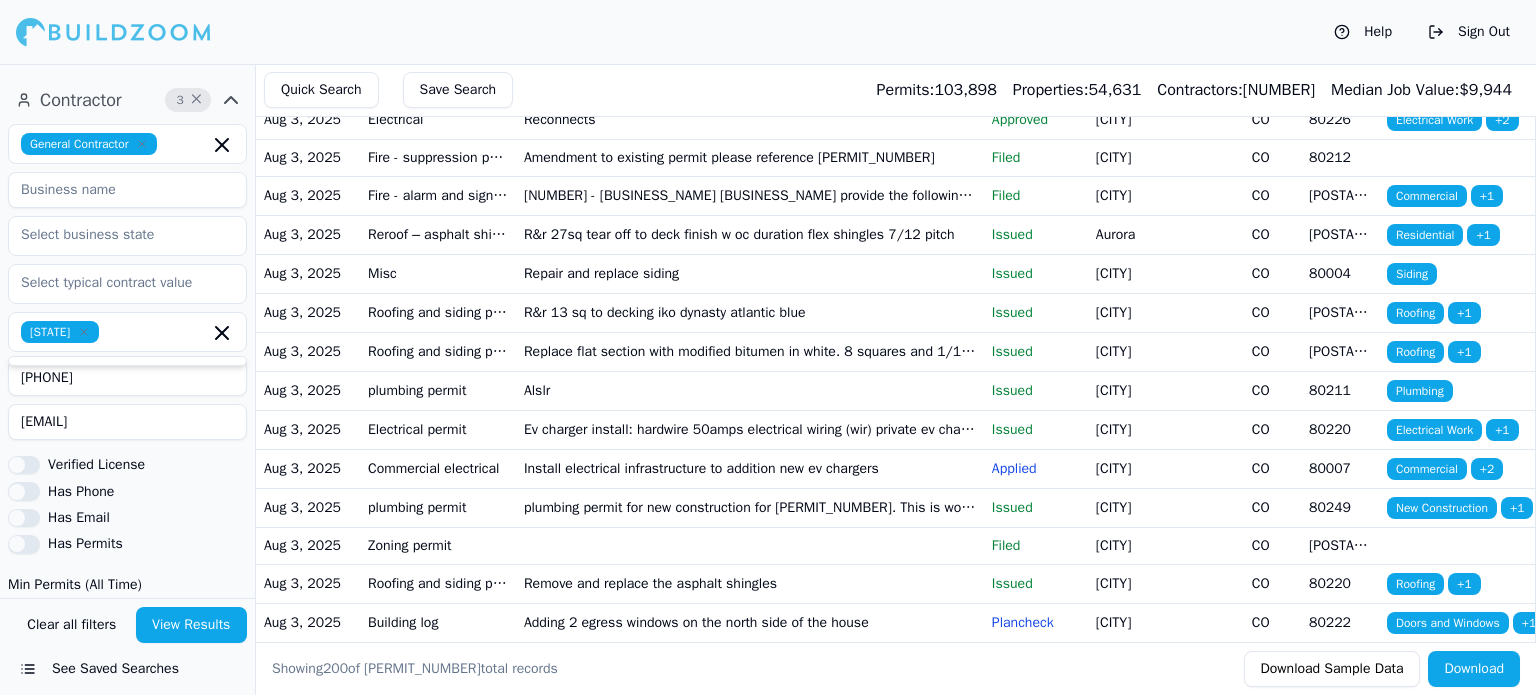 click on "[PHONE]" at bounding box center [127, 378] 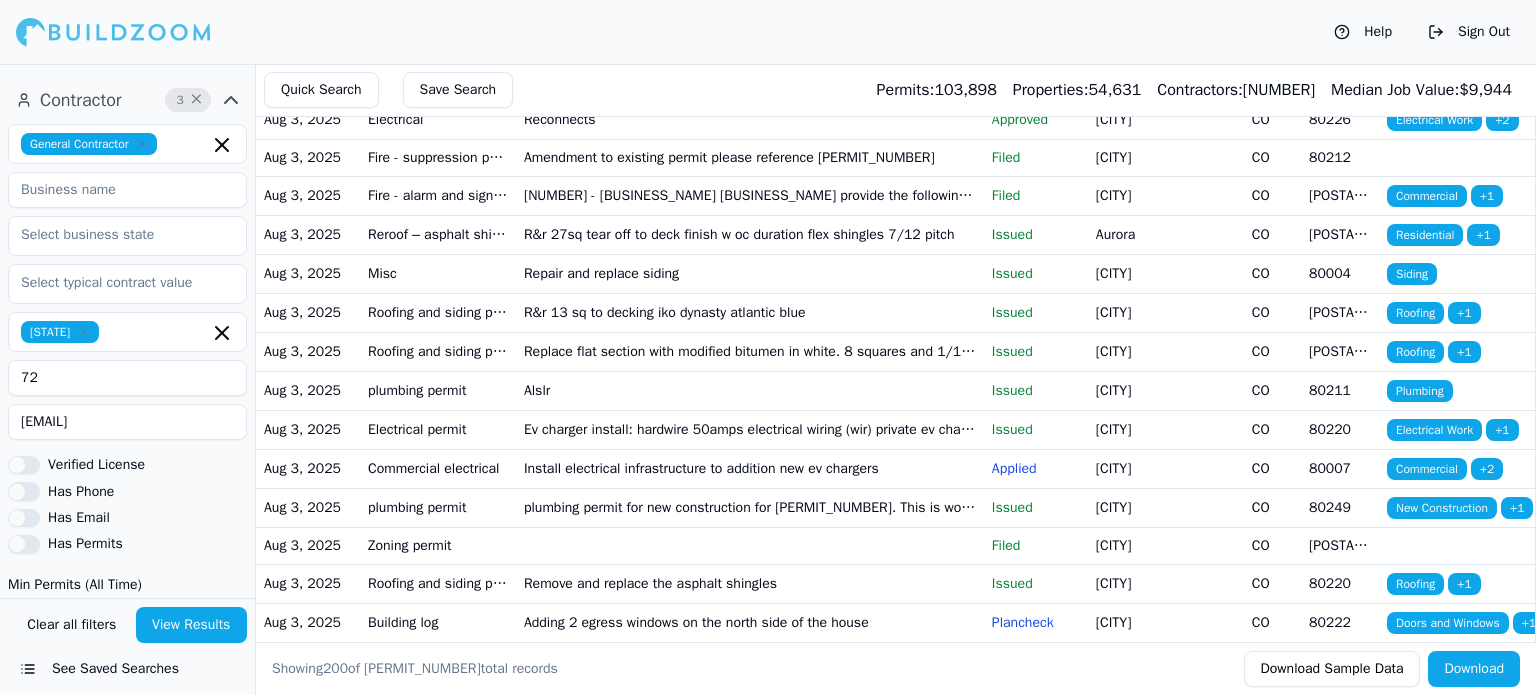 type on "7" 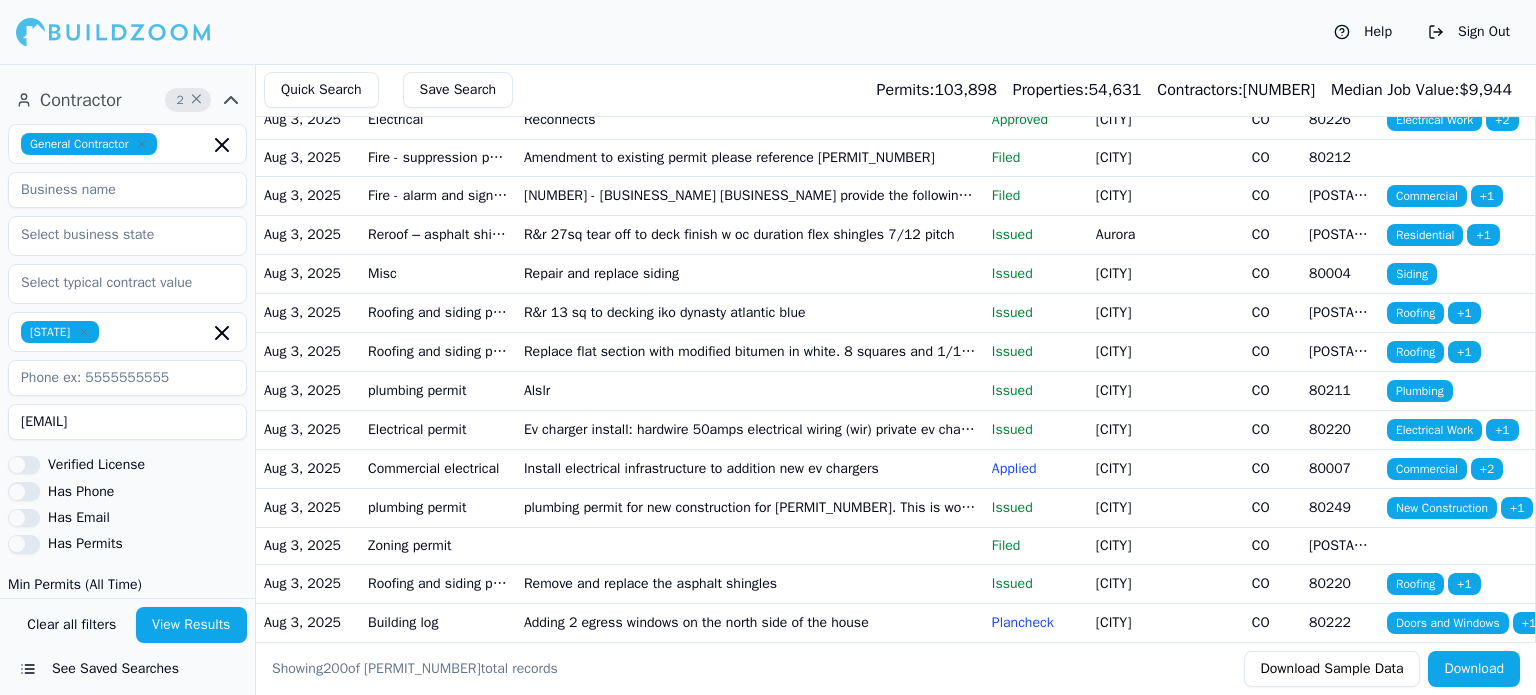 type 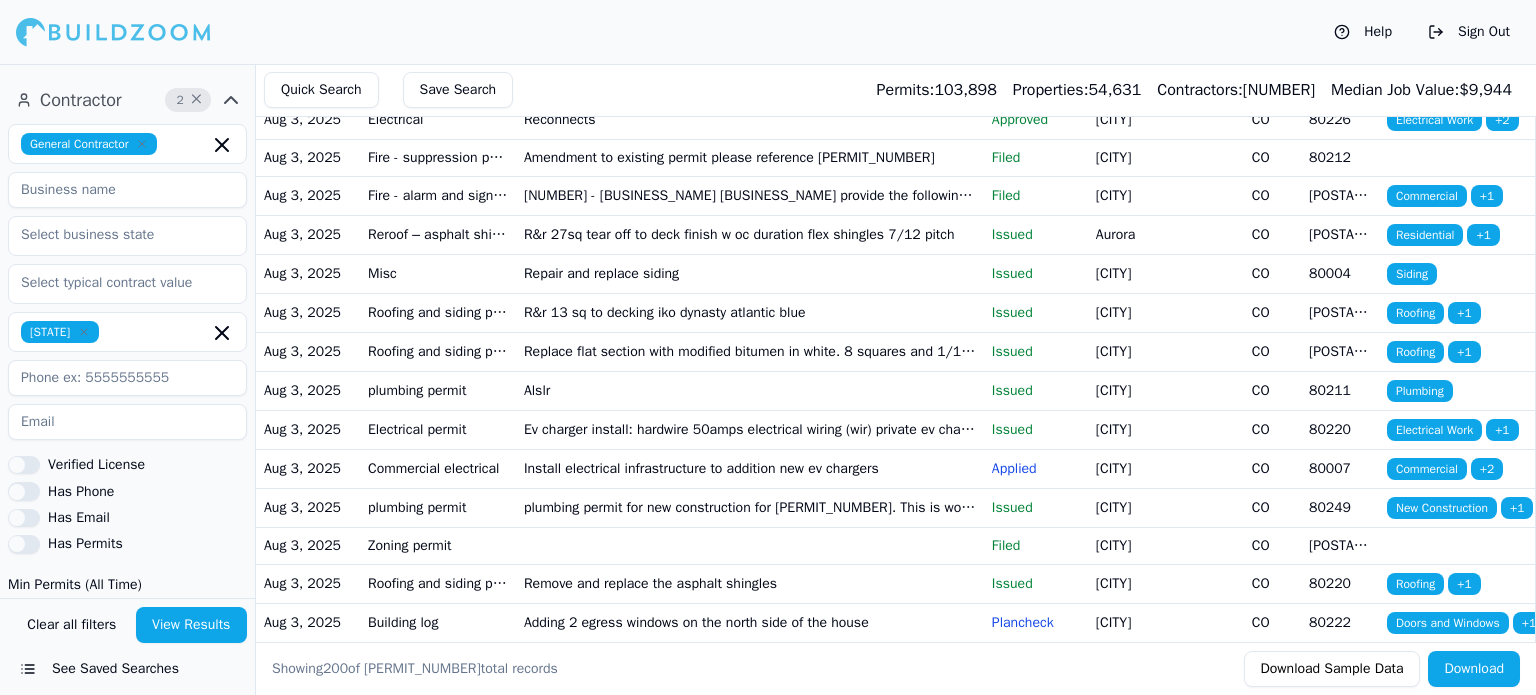 type 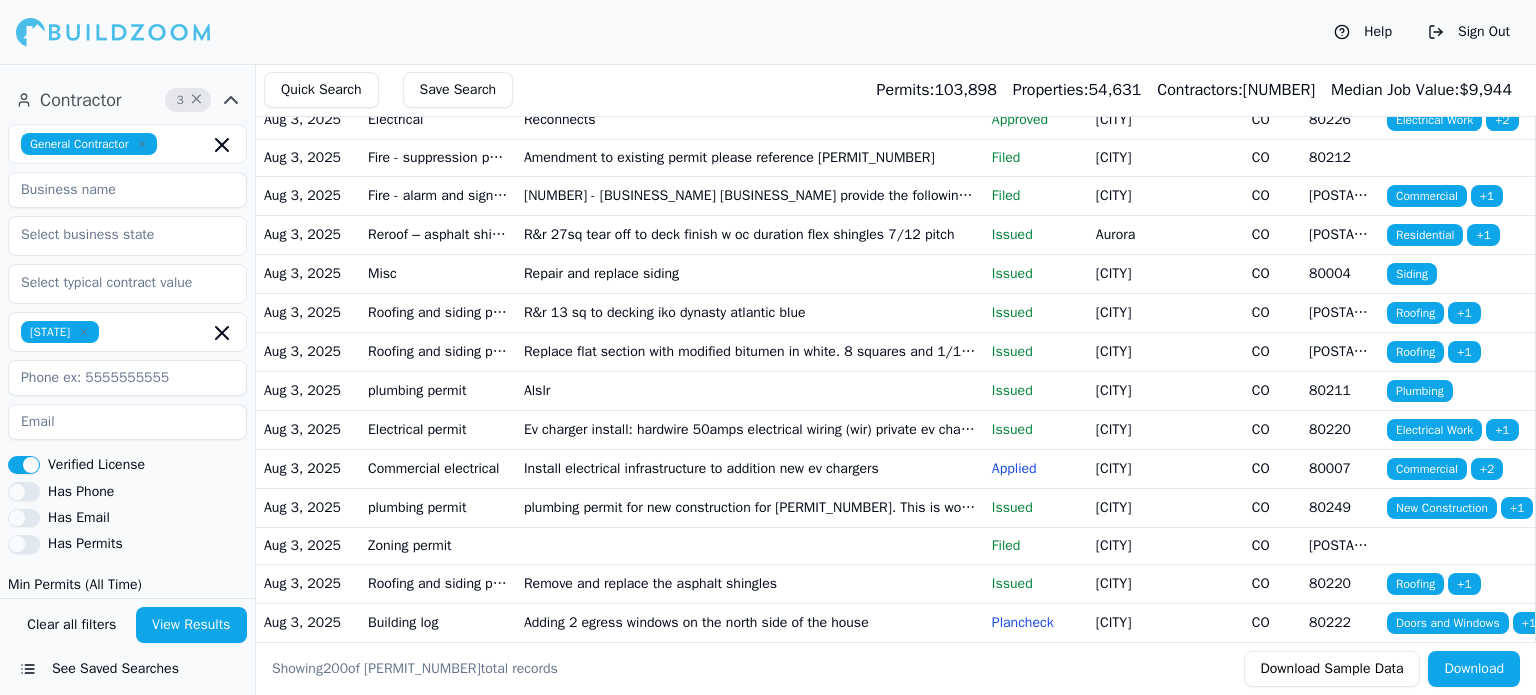 click on "Contractor 3 × General Contractor Colorado Verified License Has Phone Has Email Has Permits Min Permits (All Time) Permits Last 4 Years Min Max" at bounding box center (127, 418) 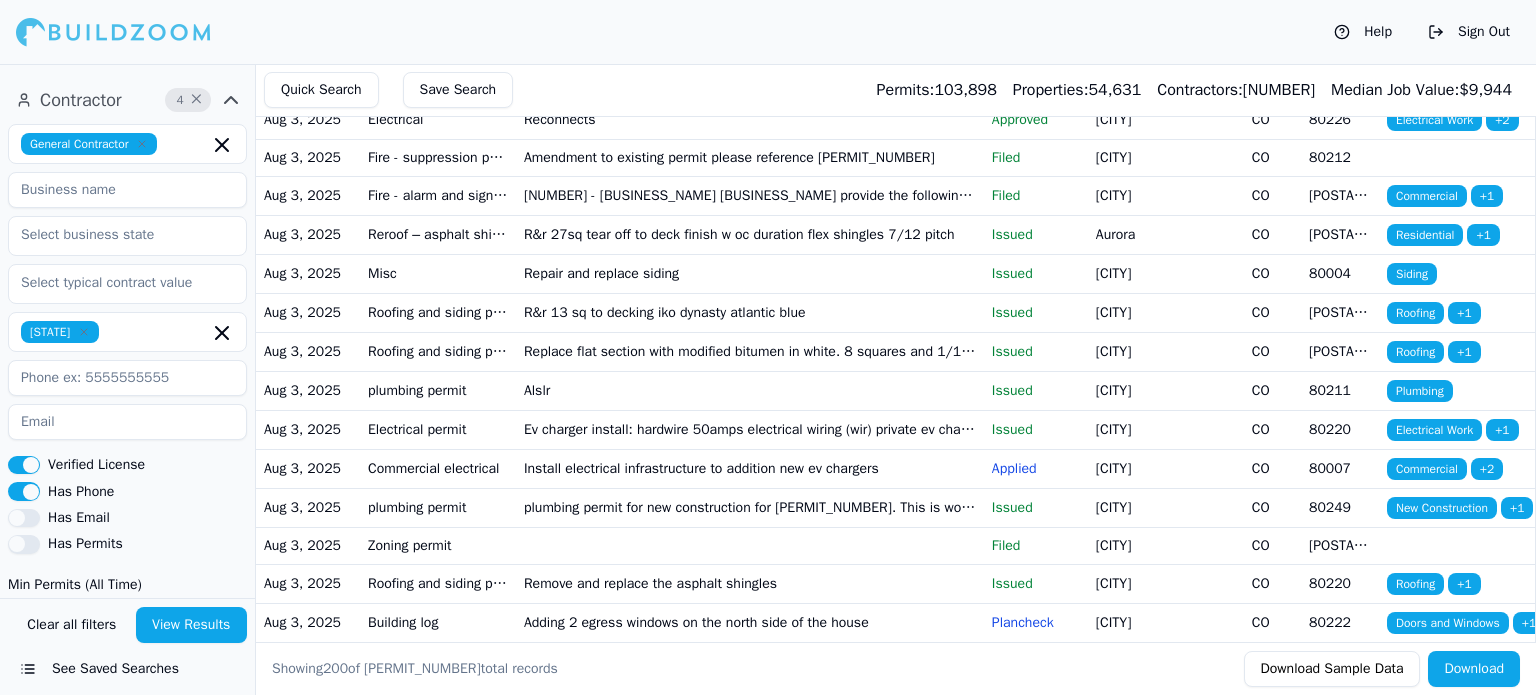 click on "Has Email" at bounding box center (24, 518) 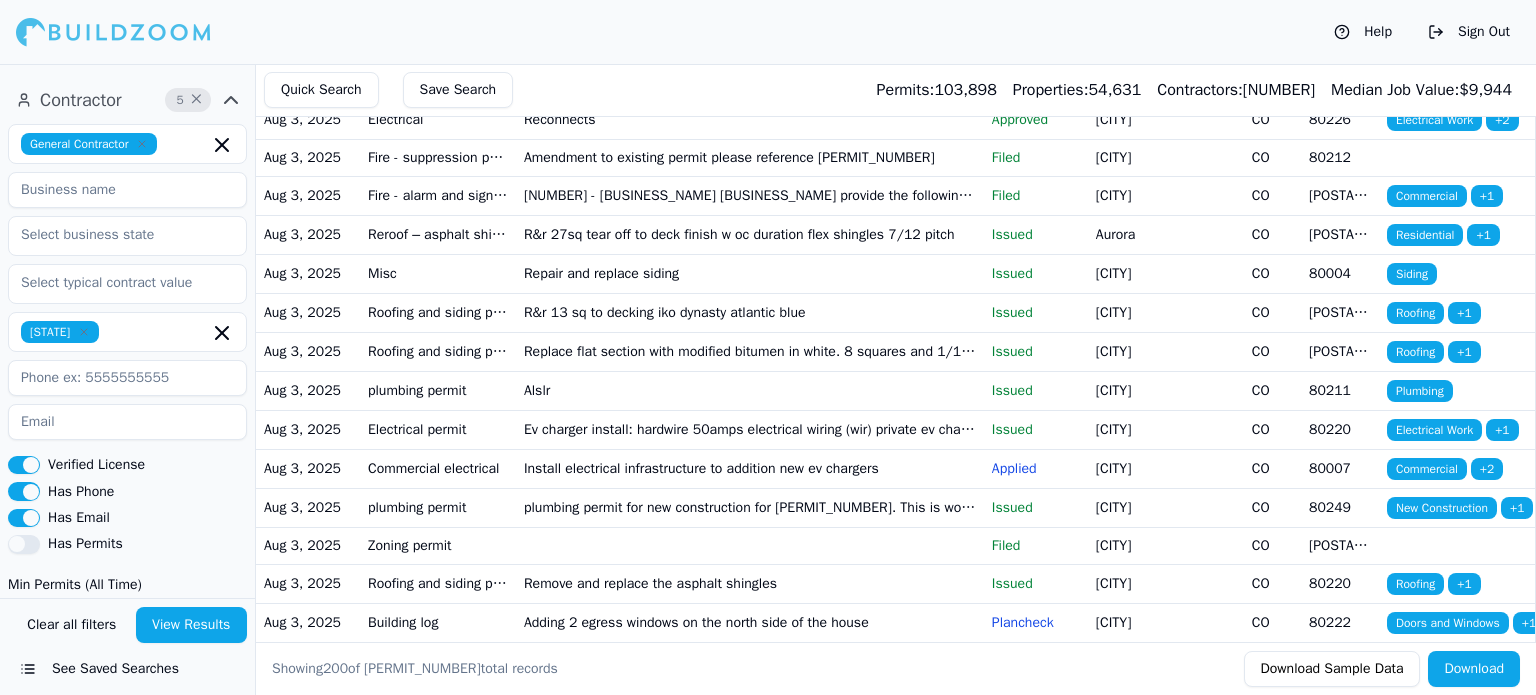 click on "Has Permits" at bounding box center (24, 544) 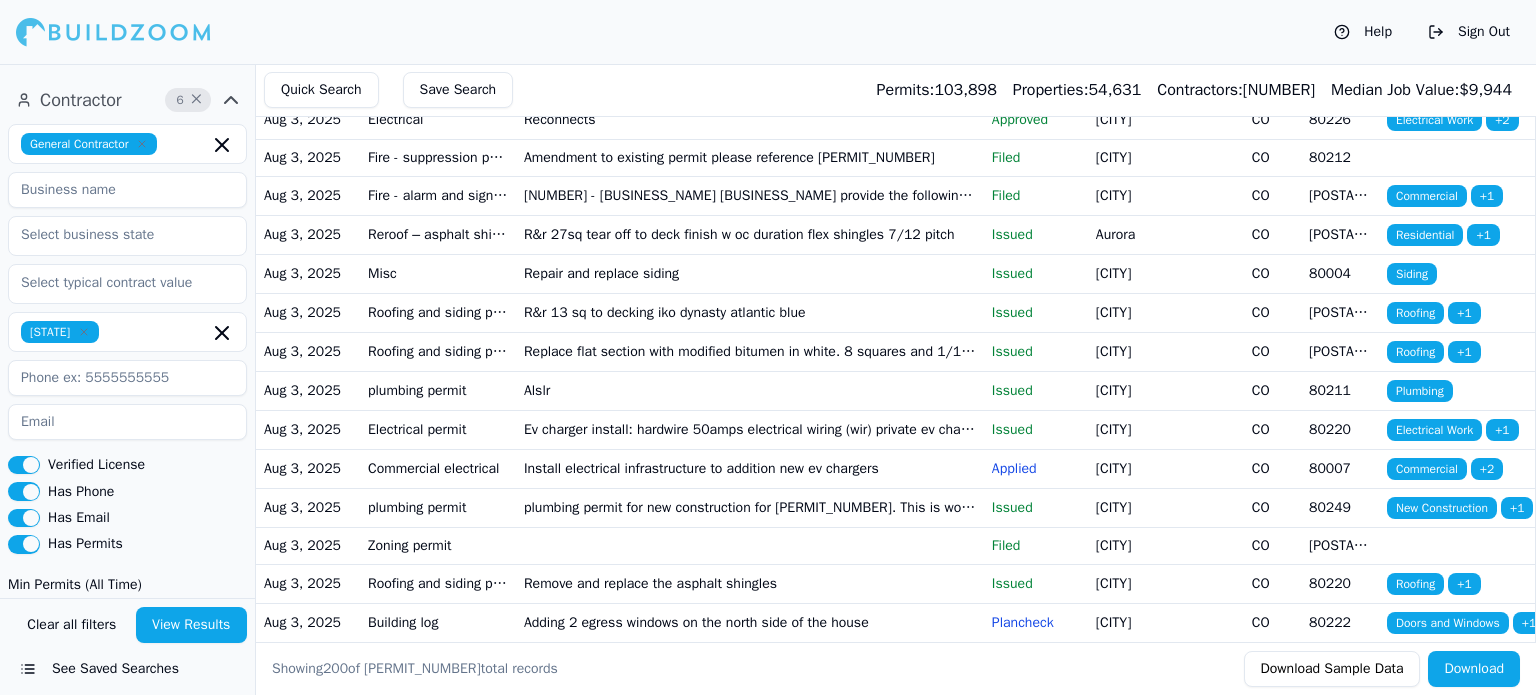click on "View Results" at bounding box center [192, 625] 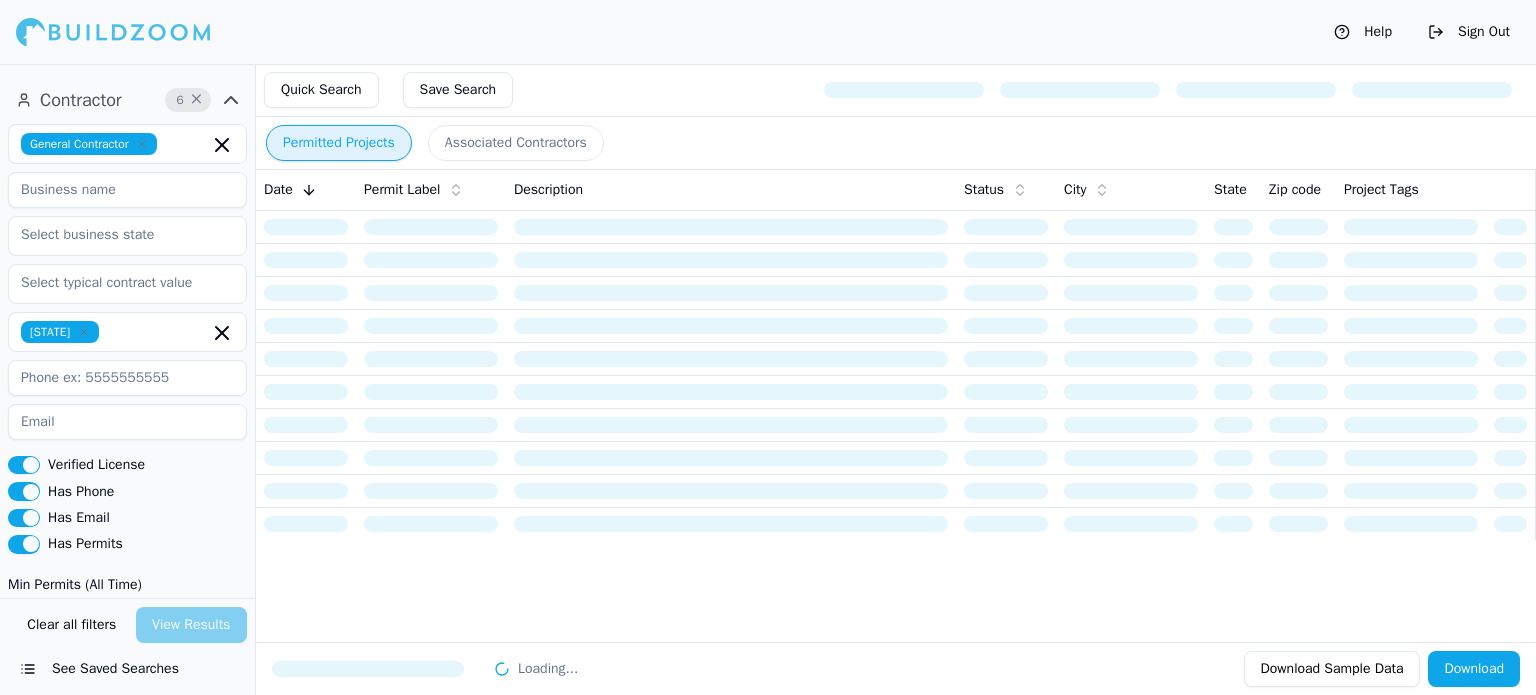 scroll, scrollTop: 0, scrollLeft: 0, axis: both 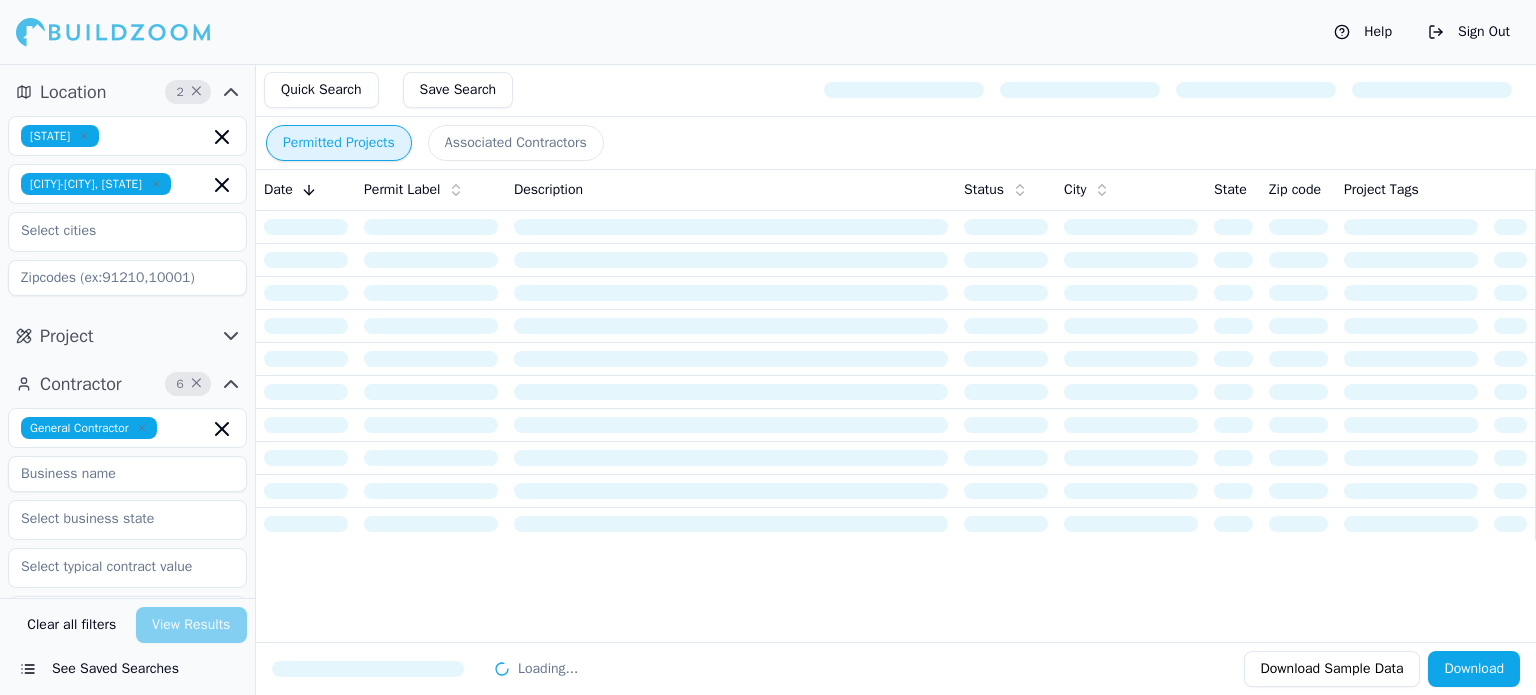 click on "Associated Contractors" at bounding box center [516, 143] 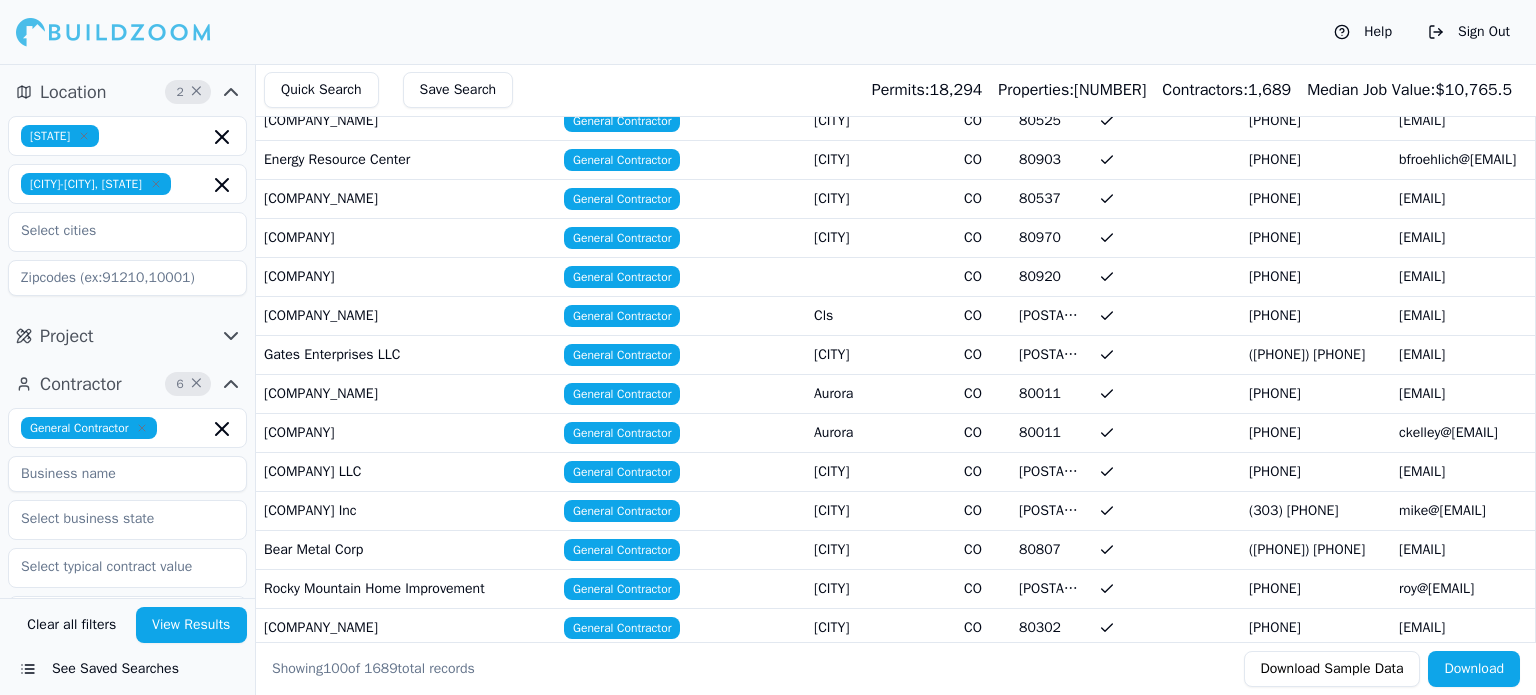 scroll, scrollTop: 0, scrollLeft: 0, axis: both 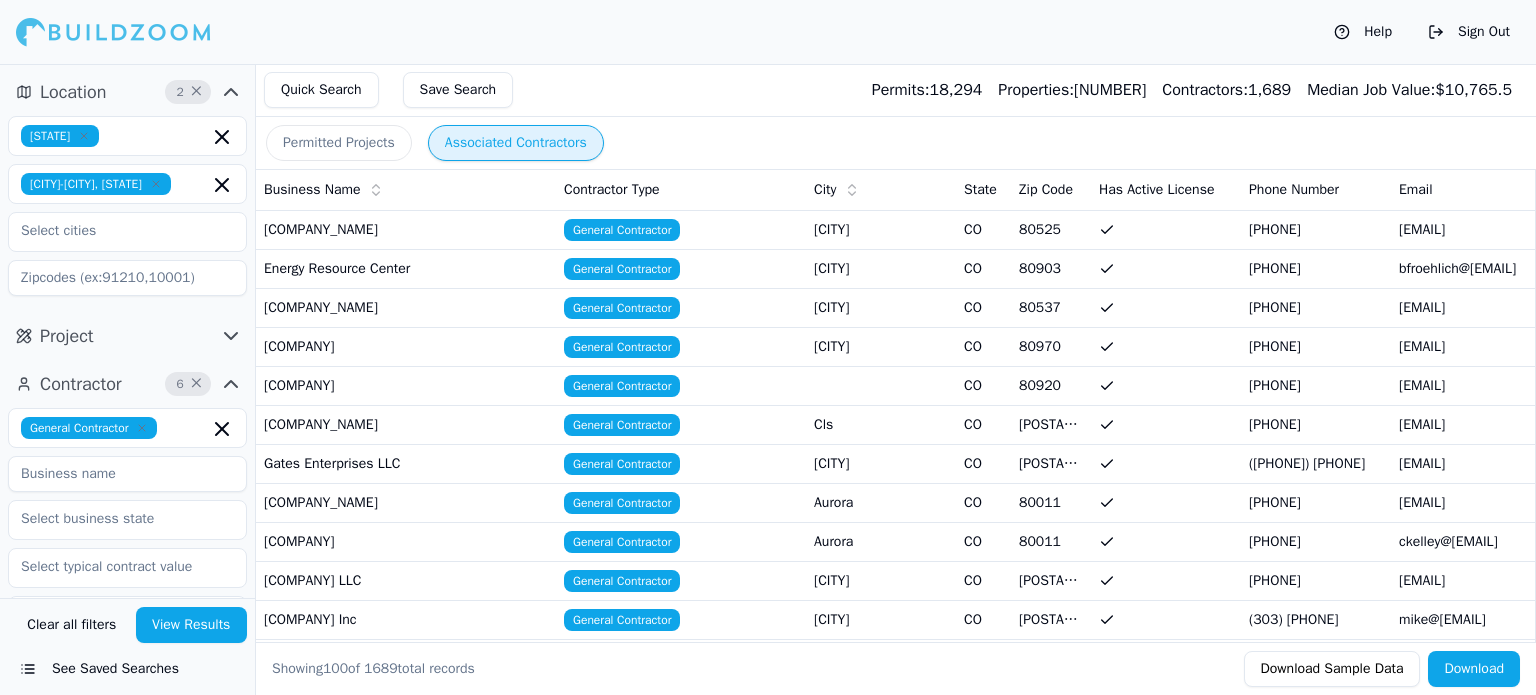 click on "Permitted Projects" at bounding box center (339, 143) 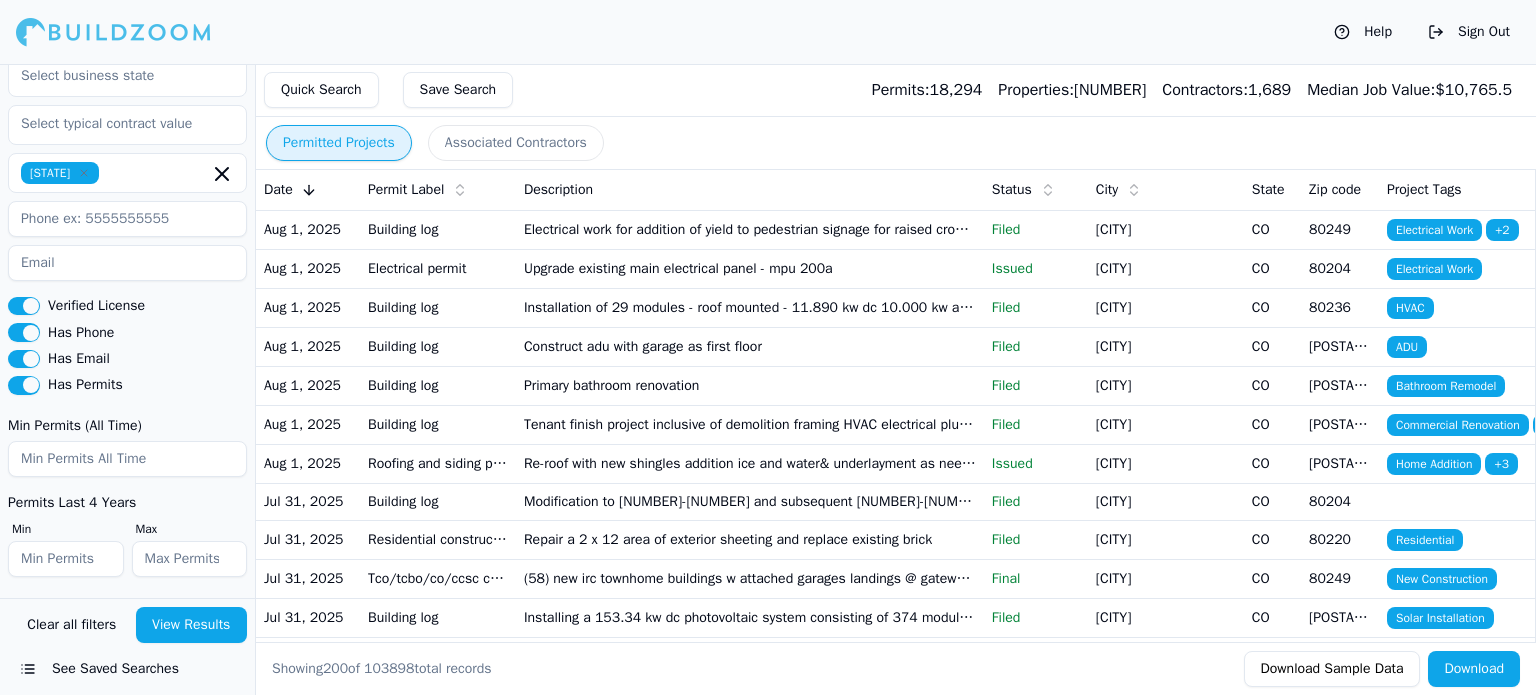 scroll, scrollTop: 484, scrollLeft: 0, axis: vertical 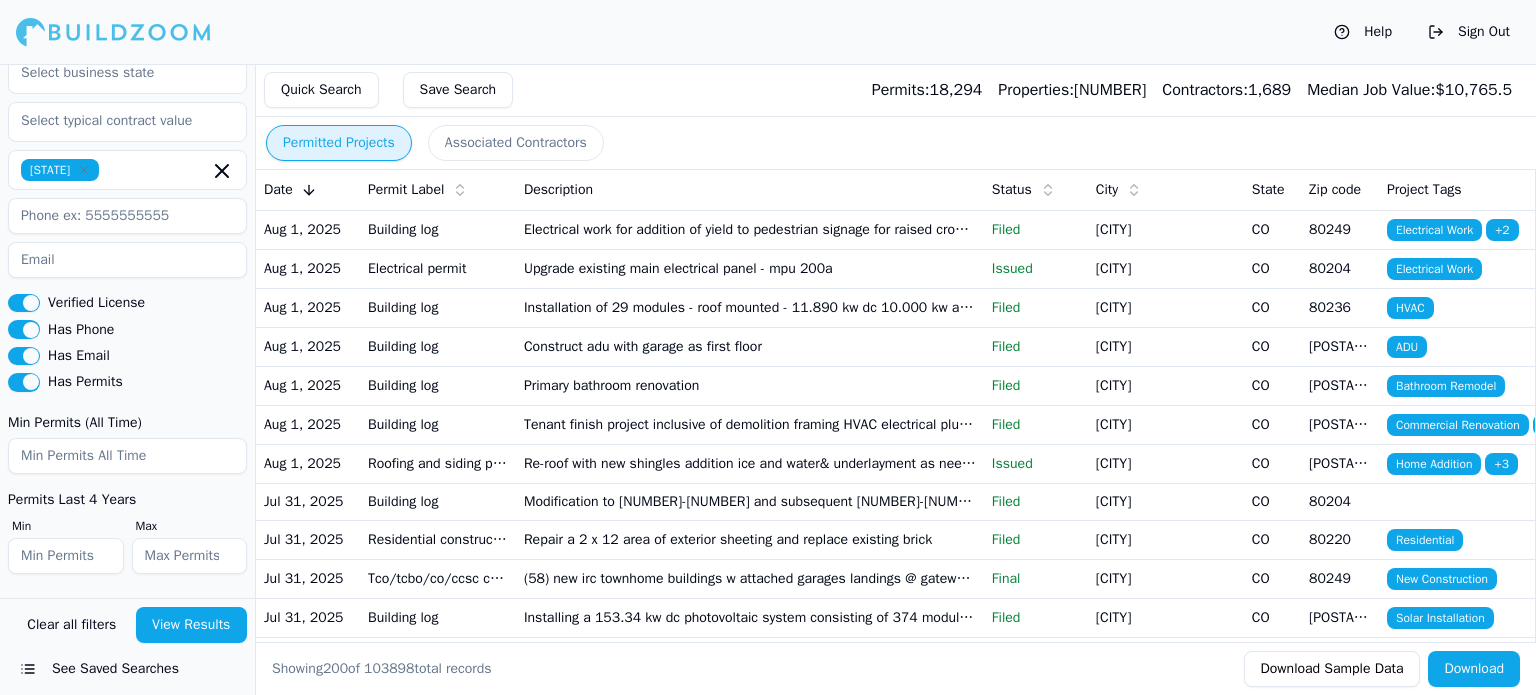 click on "View Results" at bounding box center (192, 625) 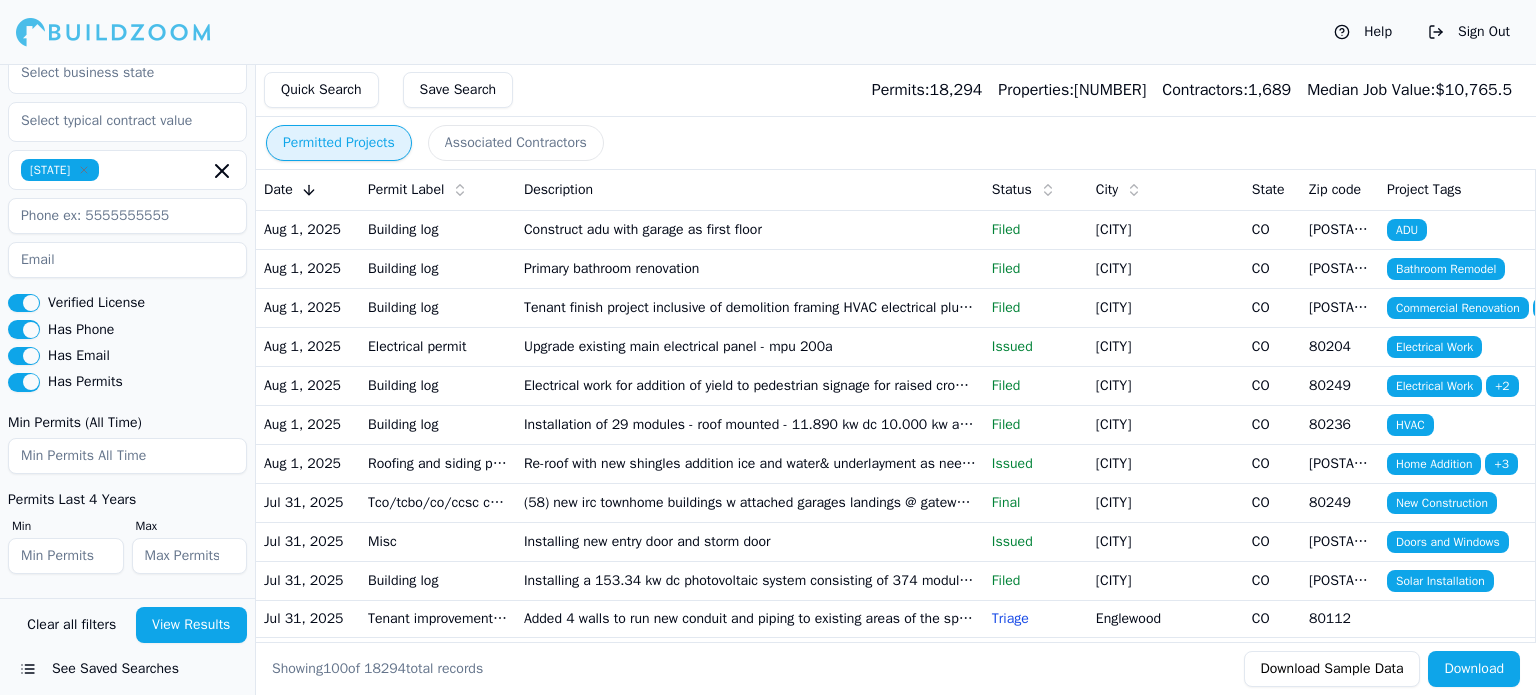 scroll, scrollTop: 300, scrollLeft: 0, axis: vertical 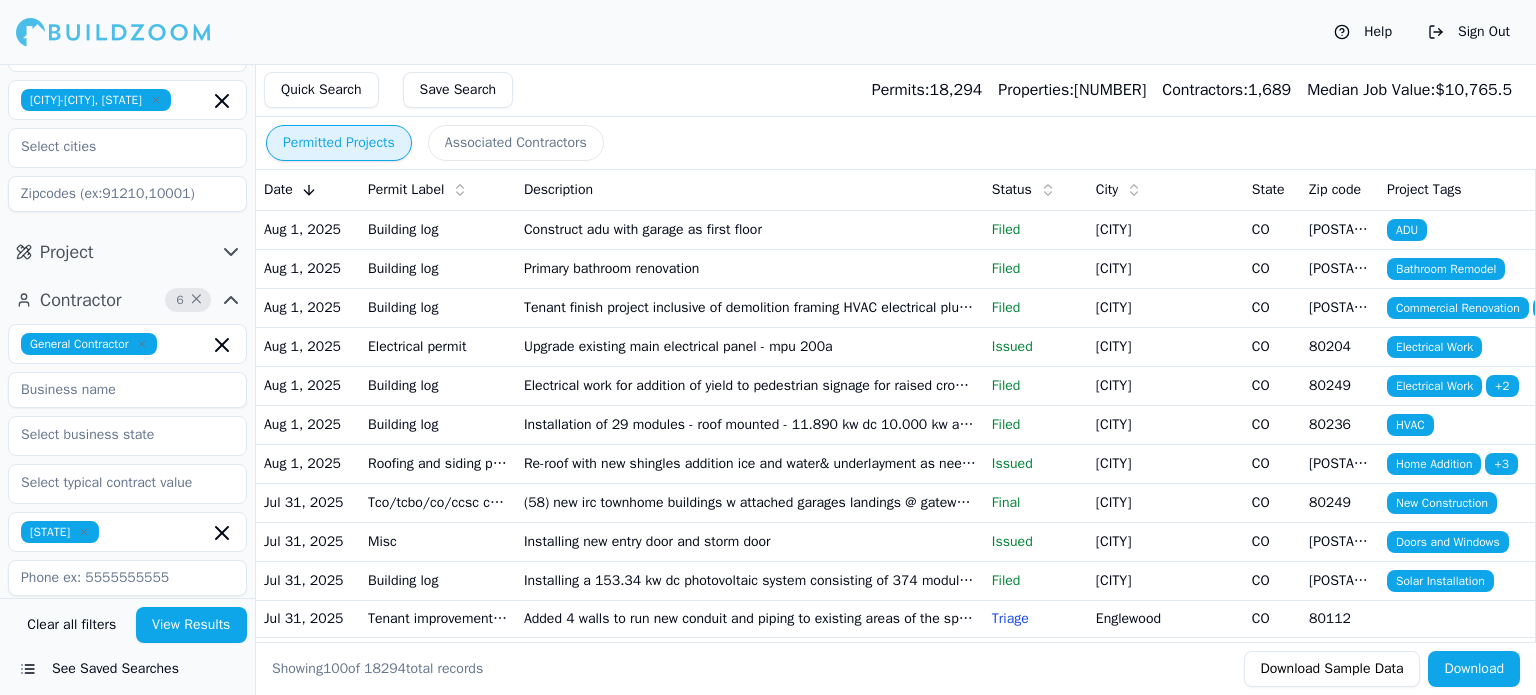 click on "Associated Contractors" at bounding box center [516, 143] 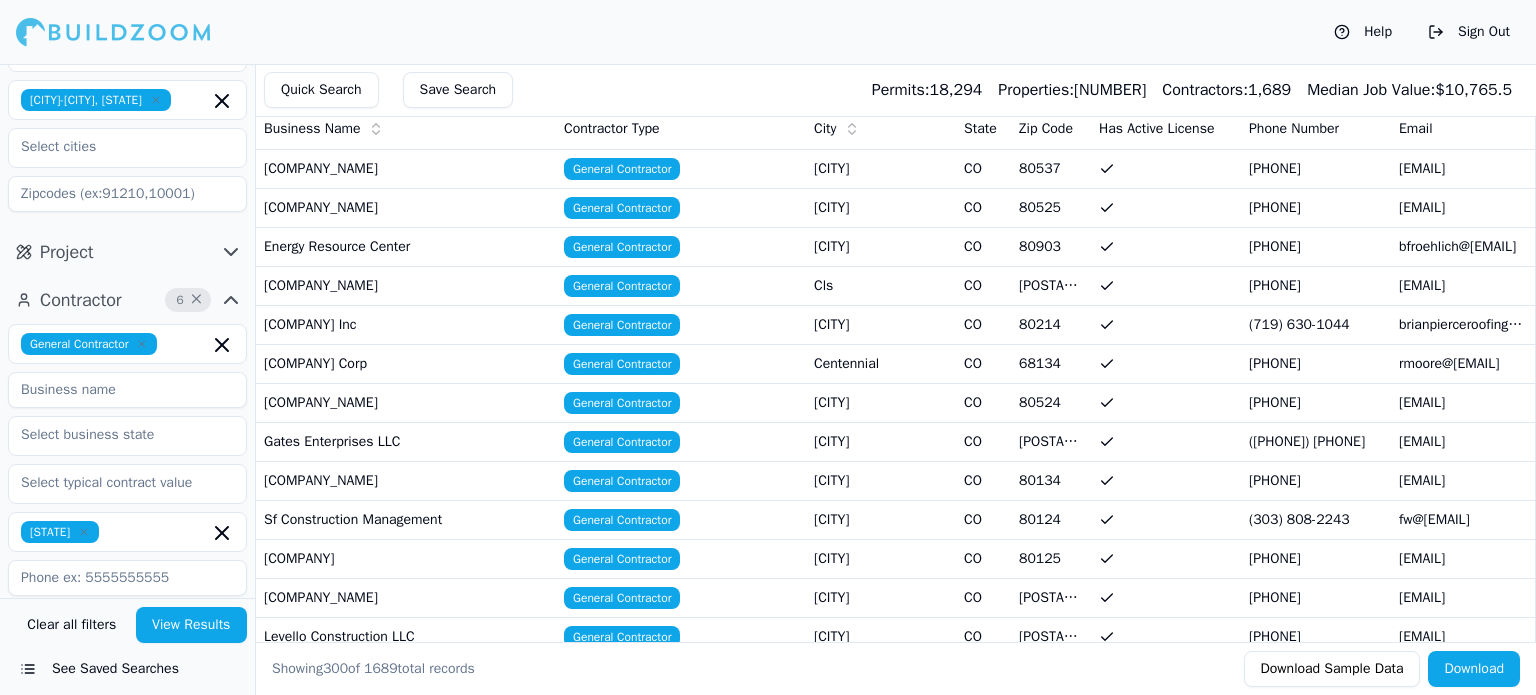 scroll, scrollTop: 0, scrollLeft: 0, axis: both 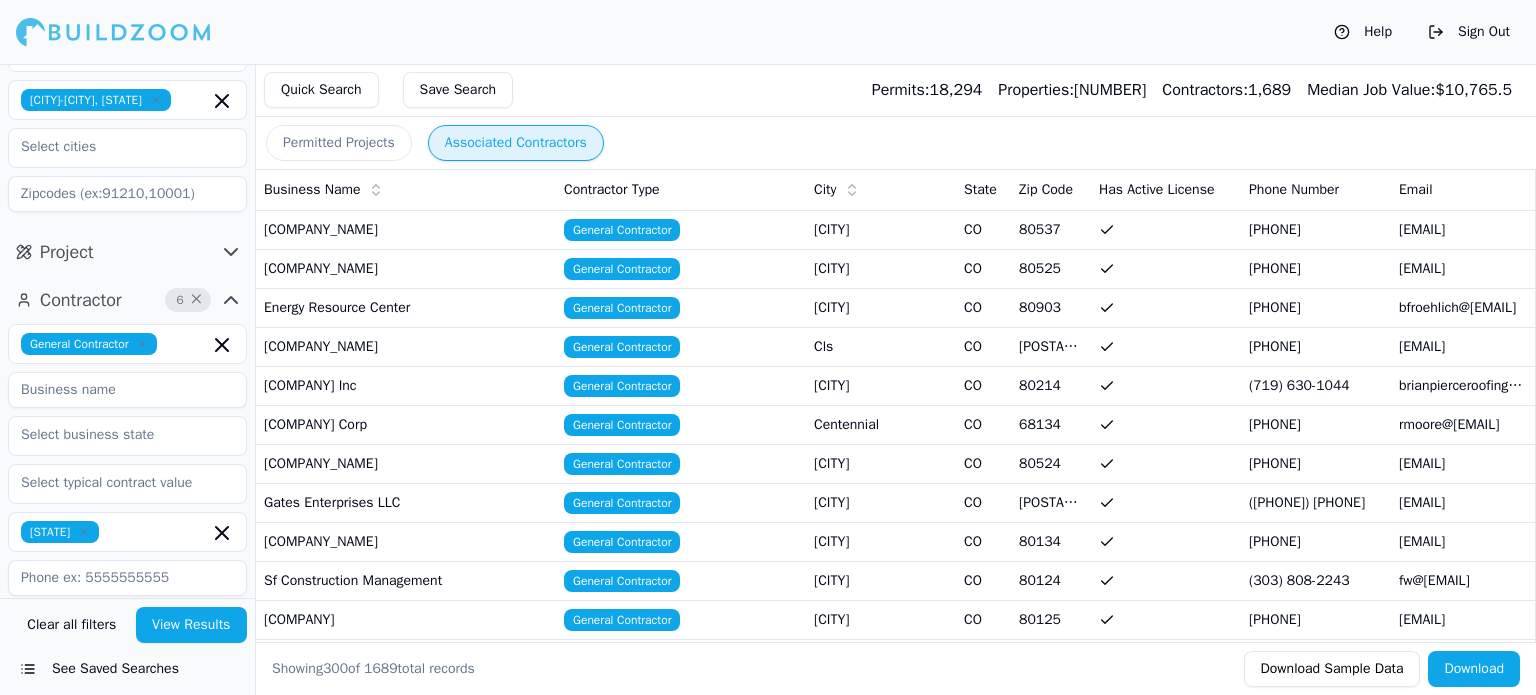 click on "Help" at bounding box center (1363, 32) 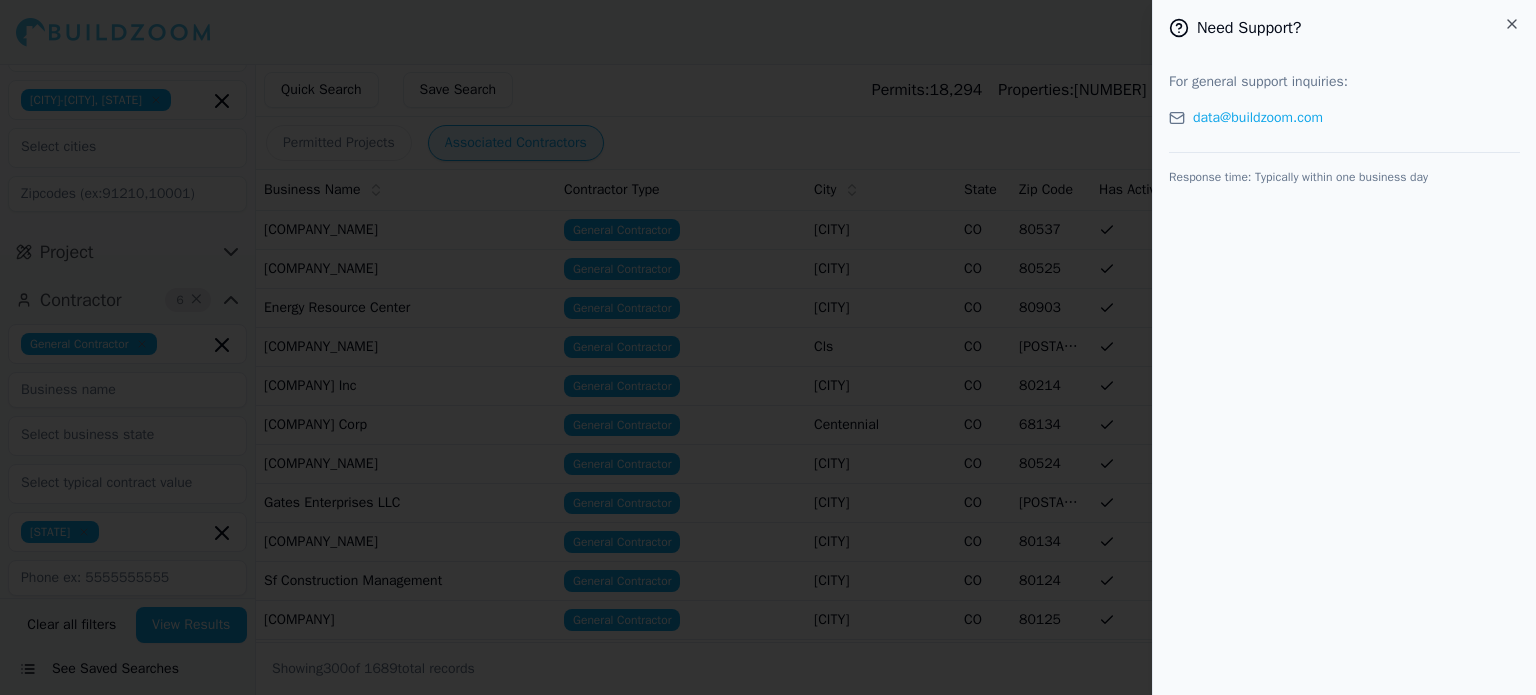 click on "data@buildzoom.com" at bounding box center [1258, 118] 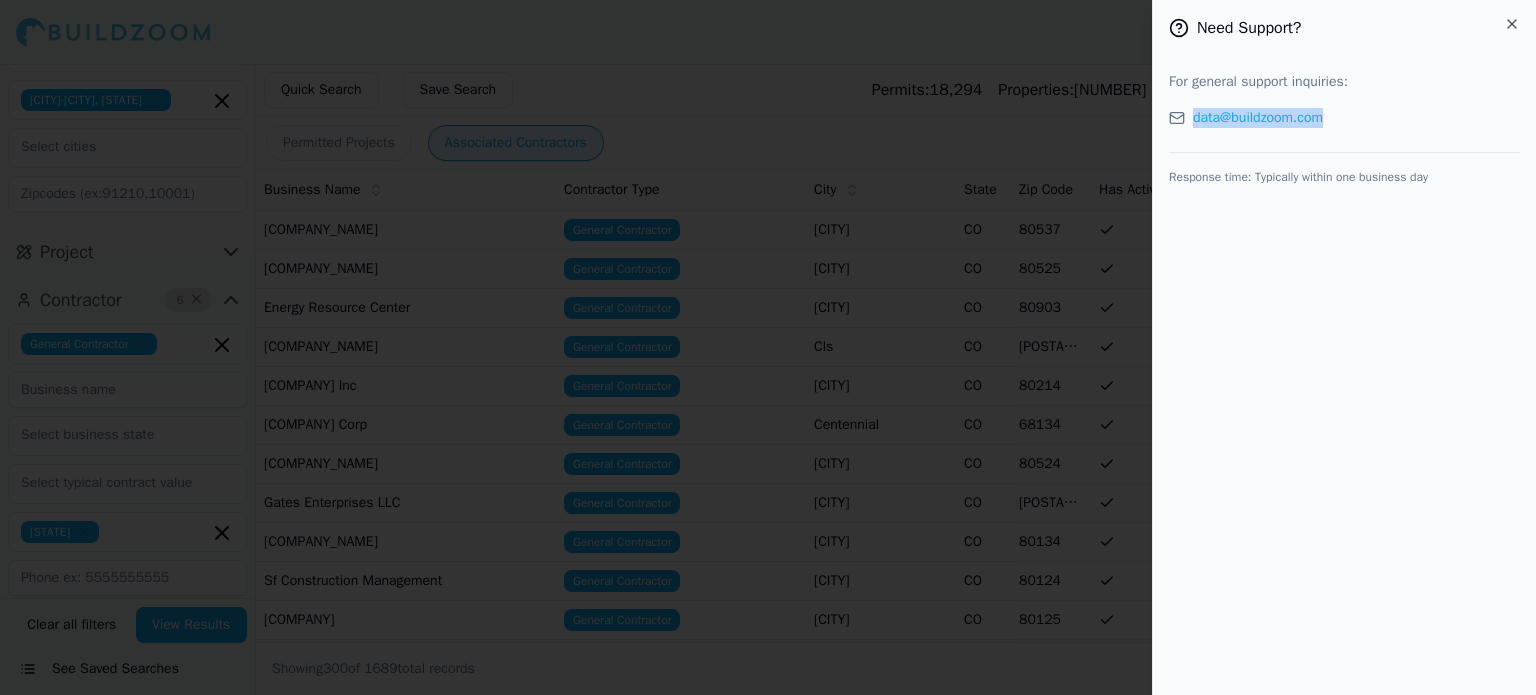 drag, startPoint x: 1372, startPoint y: 114, endPoint x: 1192, endPoint y: 123, distance: 180.22485 